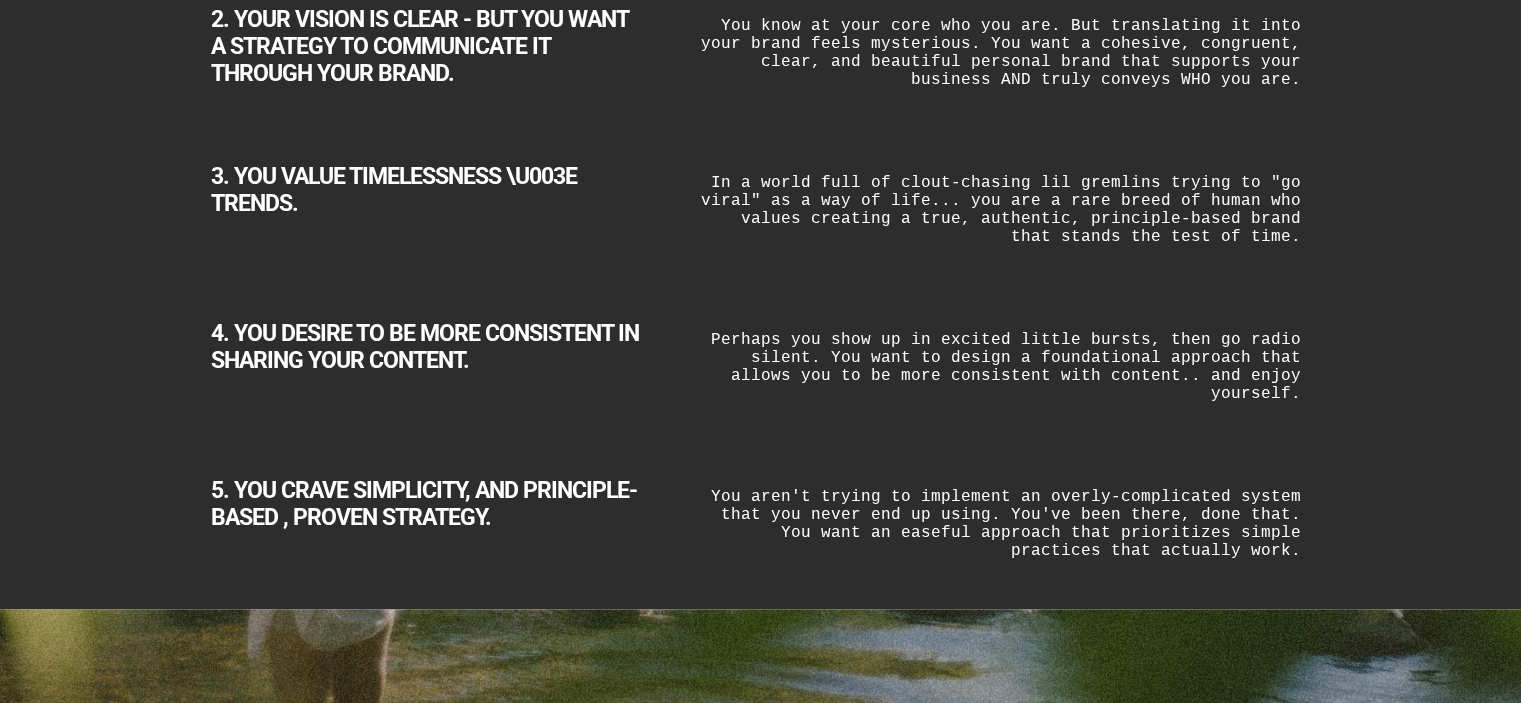 scroll, scrollTop: 0, scrollLeft: 0, axis: both 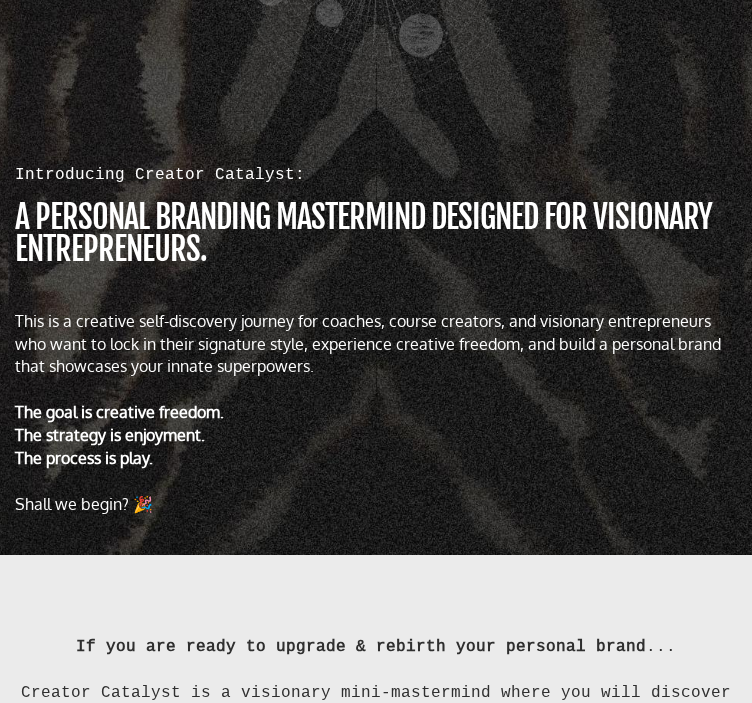 click on "This is a creative self-discovery journey for coaches, course creators, and visionary entrepreneurs who want to lock in their signature style, experience creative freedom, and build a personal brand that showcases your innate superpowers." at bounding box center (376, 344) 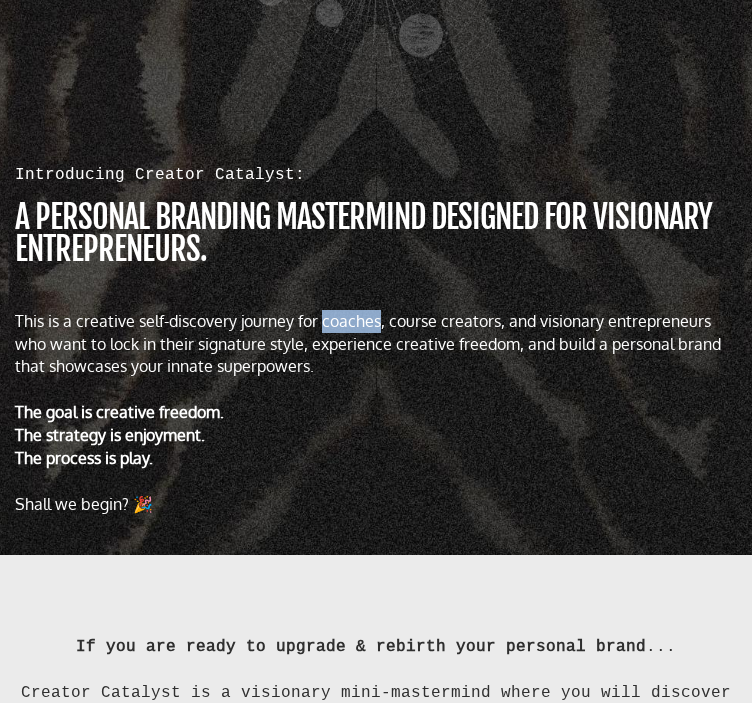 click on "This is a creative self-discovery journey for coaches, course creators, and visionary entrepreneurs who want to lock in their signature style, experience creative freedom, and build a personal brand that showcases your innate superpowers." at bounding box center [376, 344] 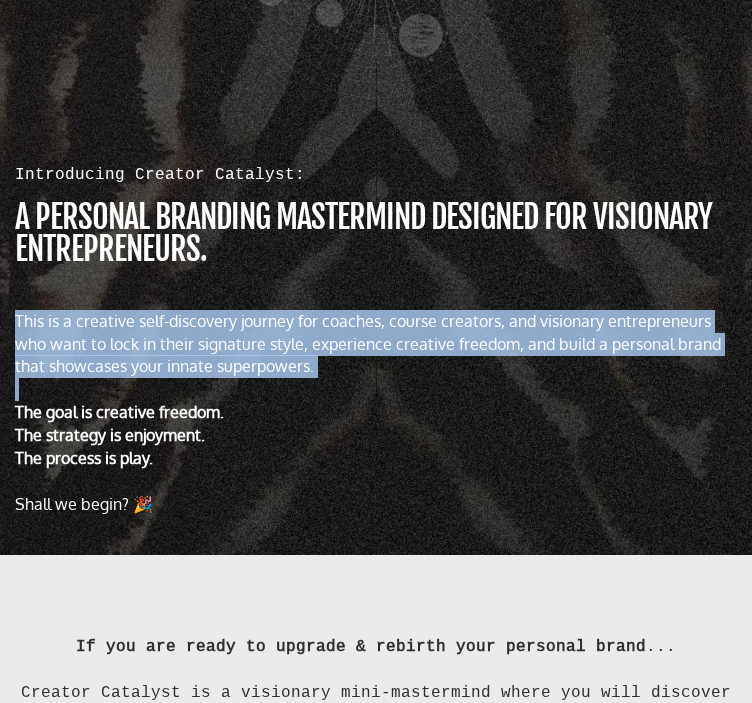 click on "This is a creative self-discovery journey for coaches, course creators, and visionary entrepreneurs who want to lock in their signature style, experience creative freedom, and build a personal brand that showcases your innate superpowers." at bounding box center (376, 344) 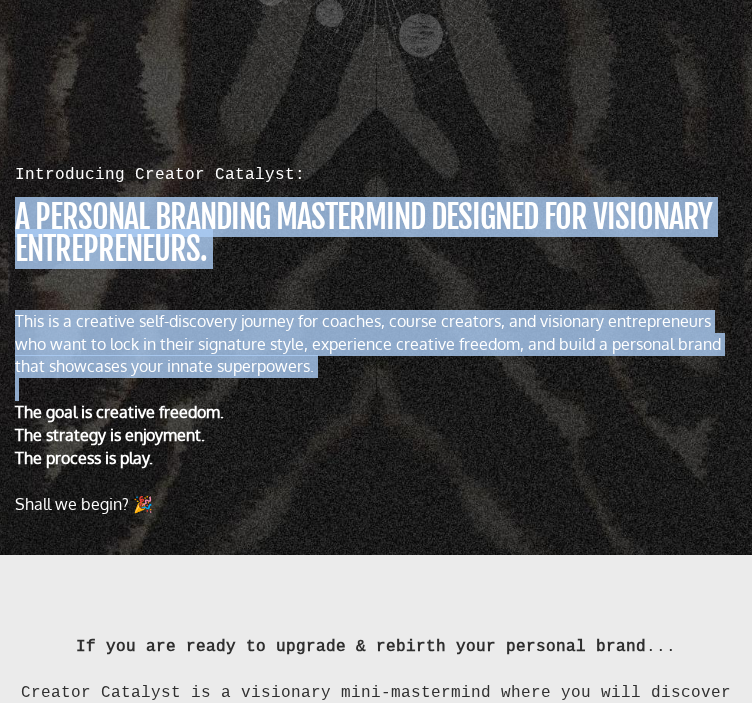 drag, startPoint x: 20, startPoint y: 228, endPoint x: 378, endPoint y: 412, distance: 402.5171 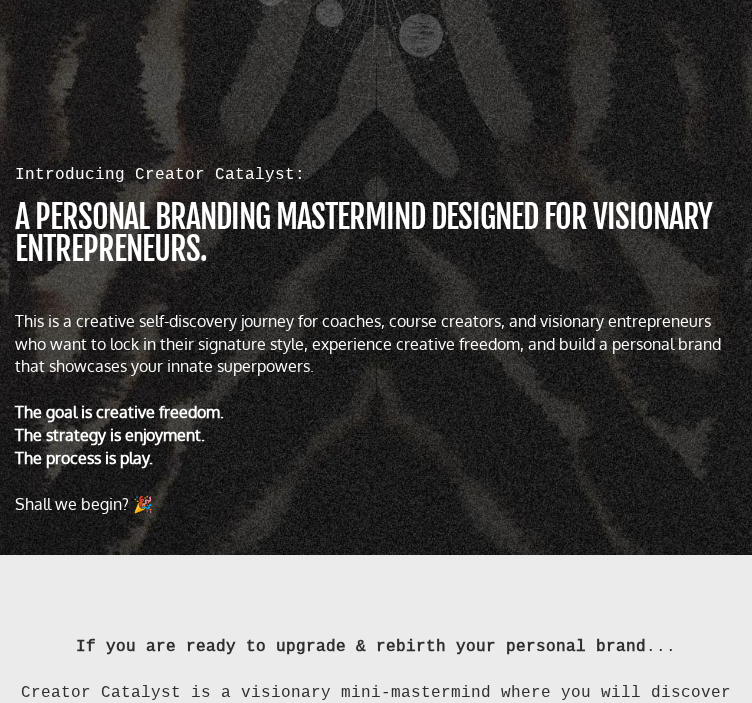 click at bounding box center [376, 389] 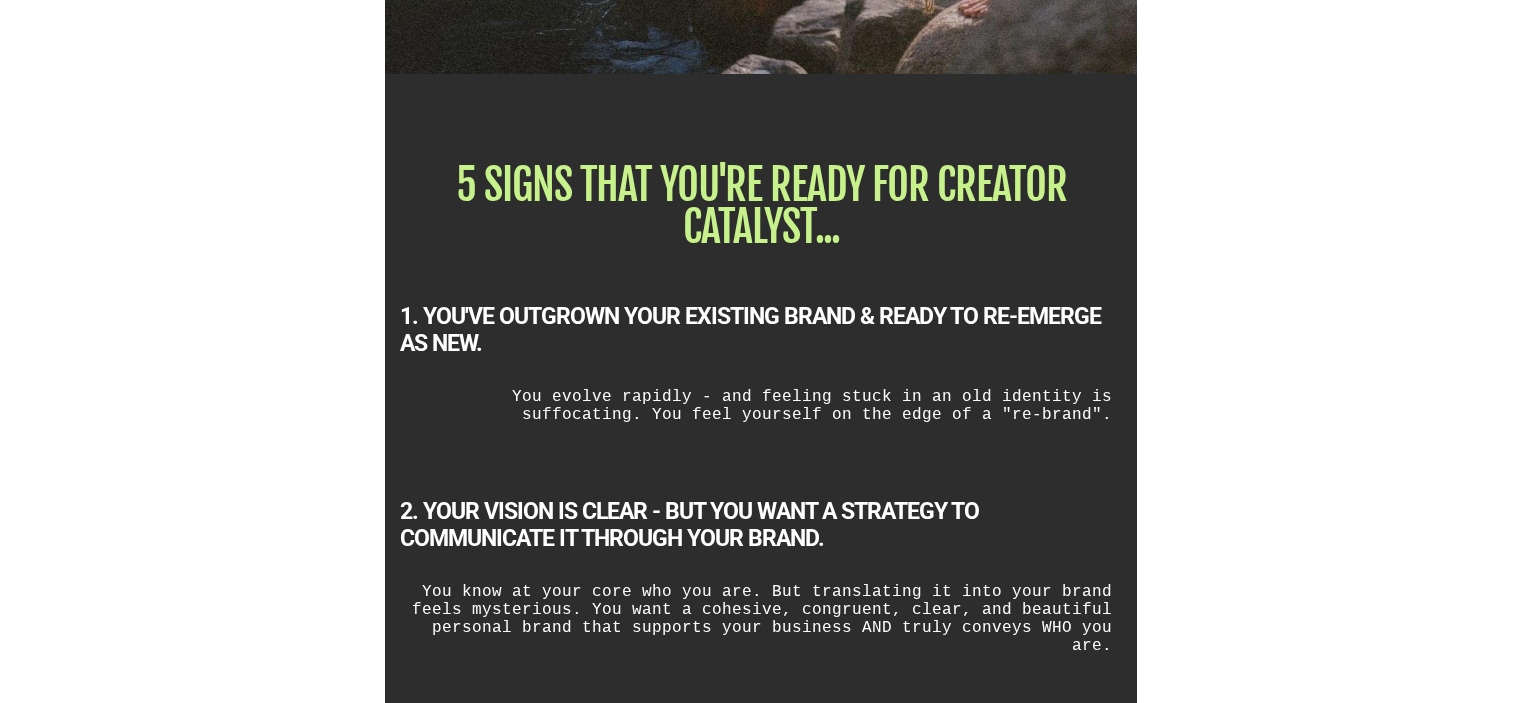 scroll, scrollTop: 2664, scrollLeft: 0, axis: vertical 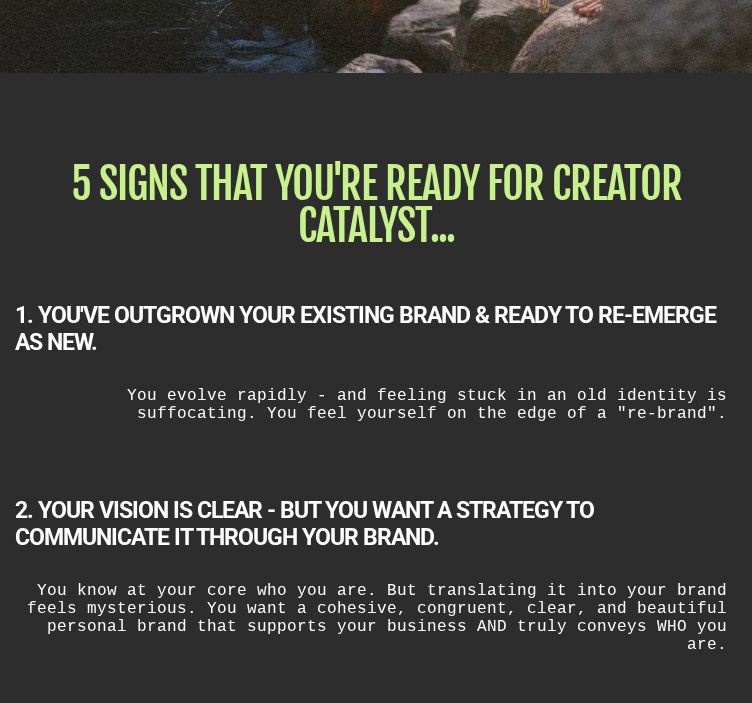 click on "2. YOUR VISION IS CLEAR - BUT YOU WANT A STRATEGY TO COMMUNICATE IT THROUGH YOUR BRAND.
You know at your core who you are. But translating it into your brand feels mysterious. You want a cohesive, congruent, clear, and beautiful personal brand that supports your business AND truly conveys WHO you are." at bounding box center [376, 567] 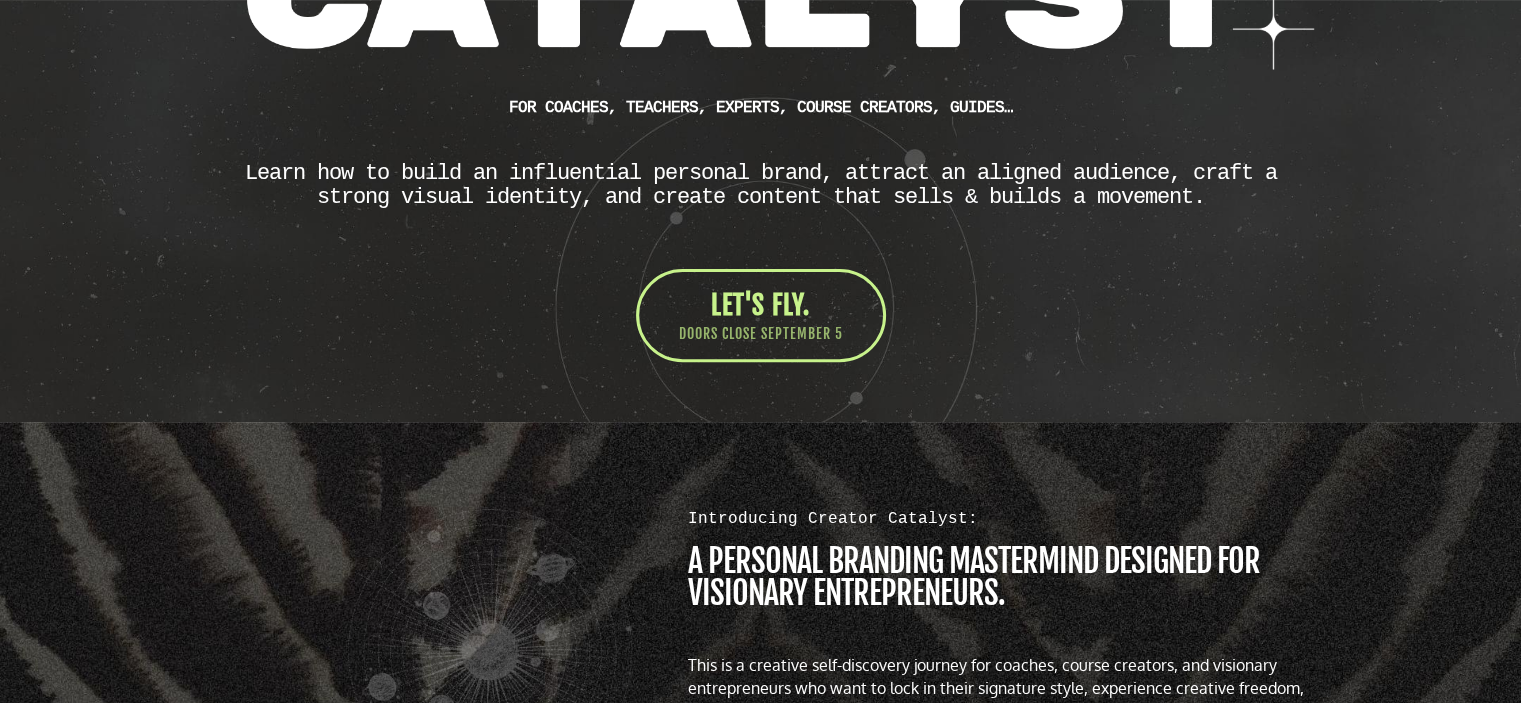 scroll, scrollTop: 596, scrollLeft: 0, axis: vertical 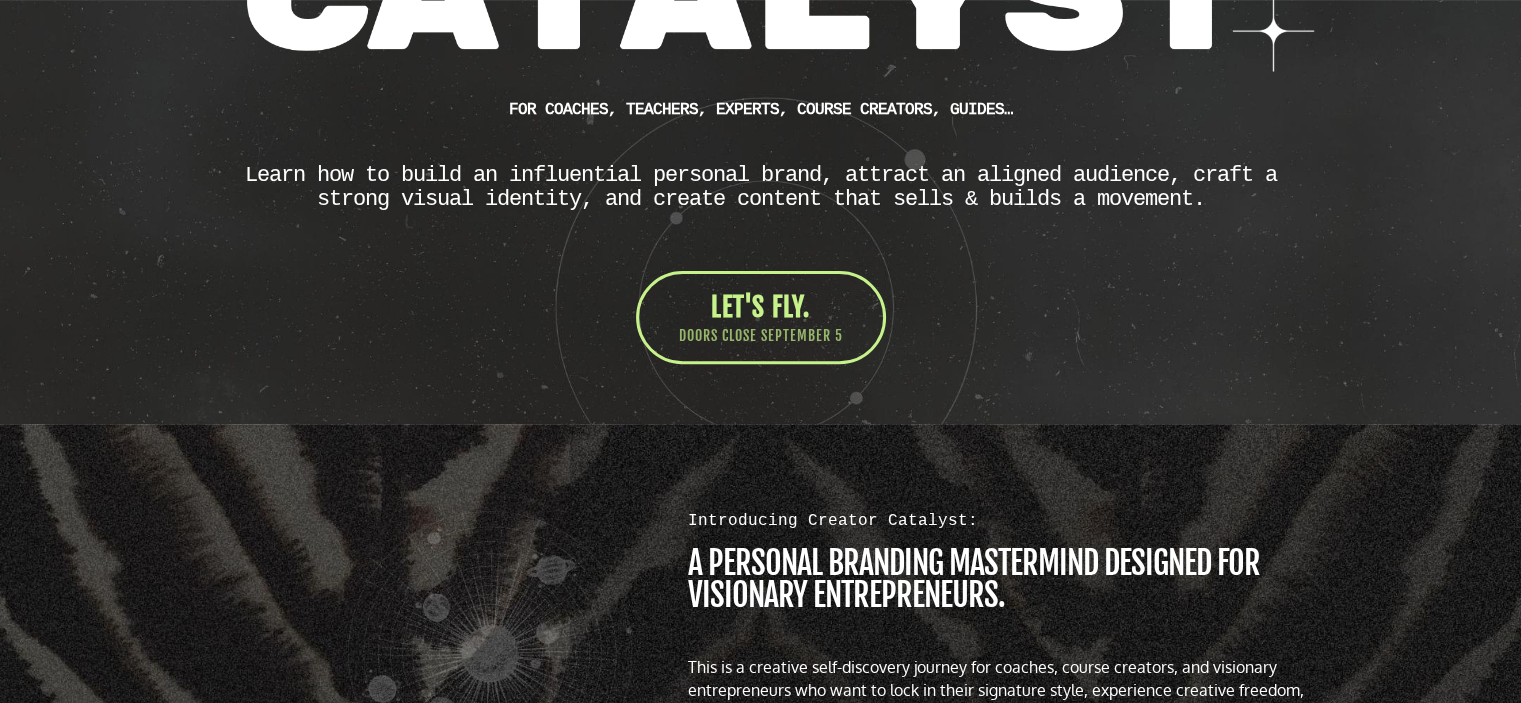 click on "CUSTOM JAVASCRIPT / HTML
FOR Coaches, teachers, experts, course creators, guides…
Learn how to build an influential personal brand, attract an aligned audience, craft a strong visual identity, and create content that sells & builds a movement.
LET'S FLY.
DOORS CLOSE SEPTEMBER 5" at bounding box center [761, -48] 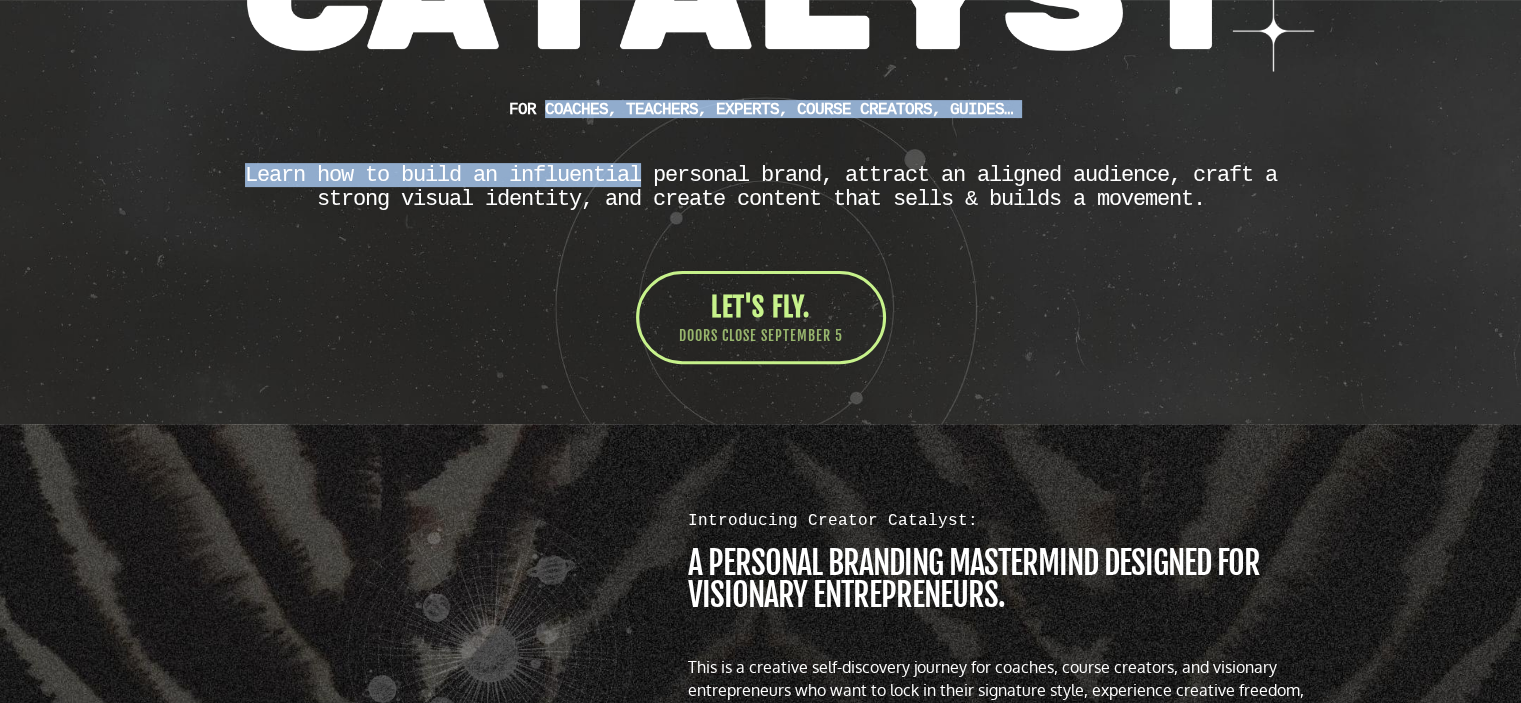 click on "CUSTOM JAVASCRIPT / HTML
FOR Coaches, teachers, experts, course creators, guides…
Learn how to build an influential personal brand, attract an aligned audience, craft a strong visual identity, and create content that sells & builds a movement.
LET'S FLY.
DOORS CLOSE SEPTEMBER 5" at bounding box center (761, -48) 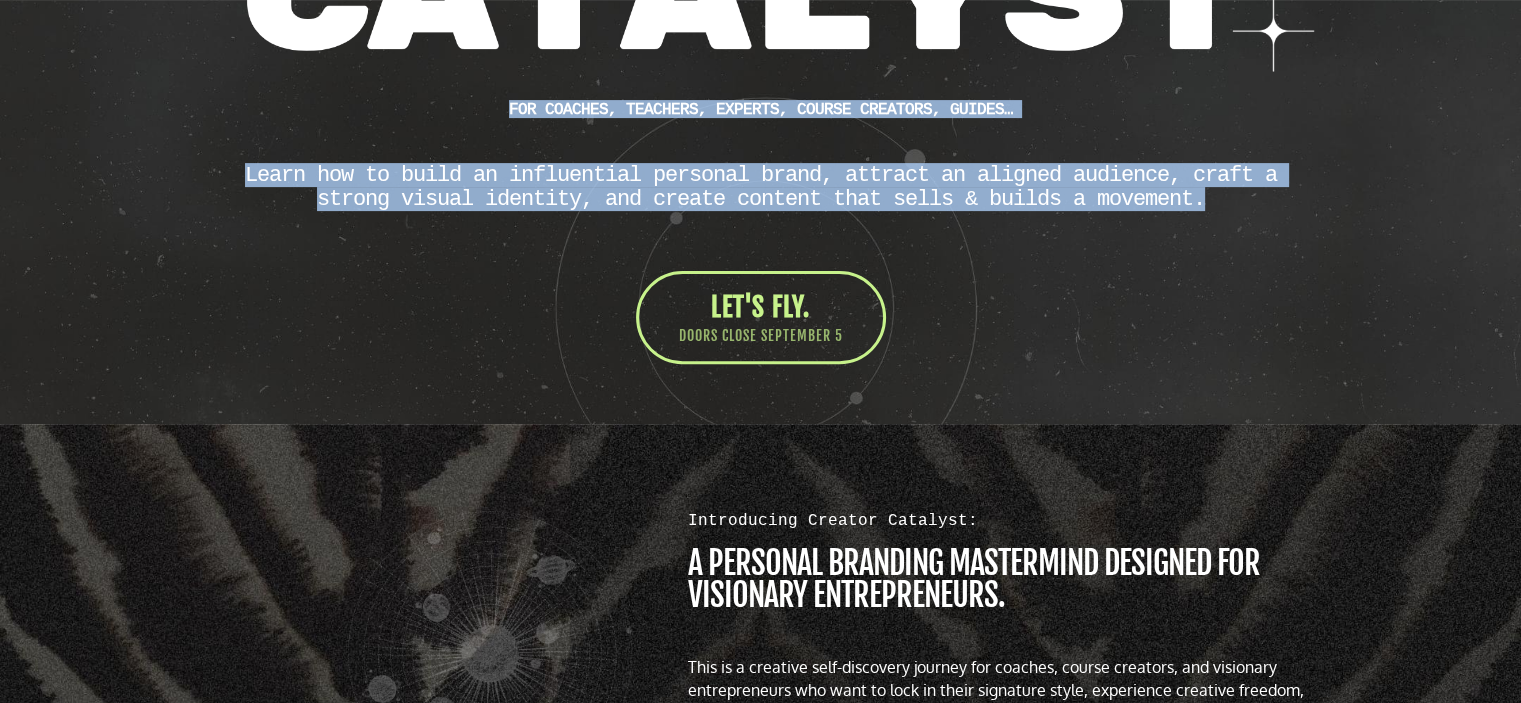 click on "CUSTOM JAVASCRIPT / HTML
FOR Coaches, teachers, experts, course creators, guides…
Learn how to build an influential personal brand, attract an aligned audience, craft a strong visual identity, and create content that sells & builds a movement.
LET'S FLY.
DOORS CLOSE SEPTEMBER 5" at bounding box center [761, -48] 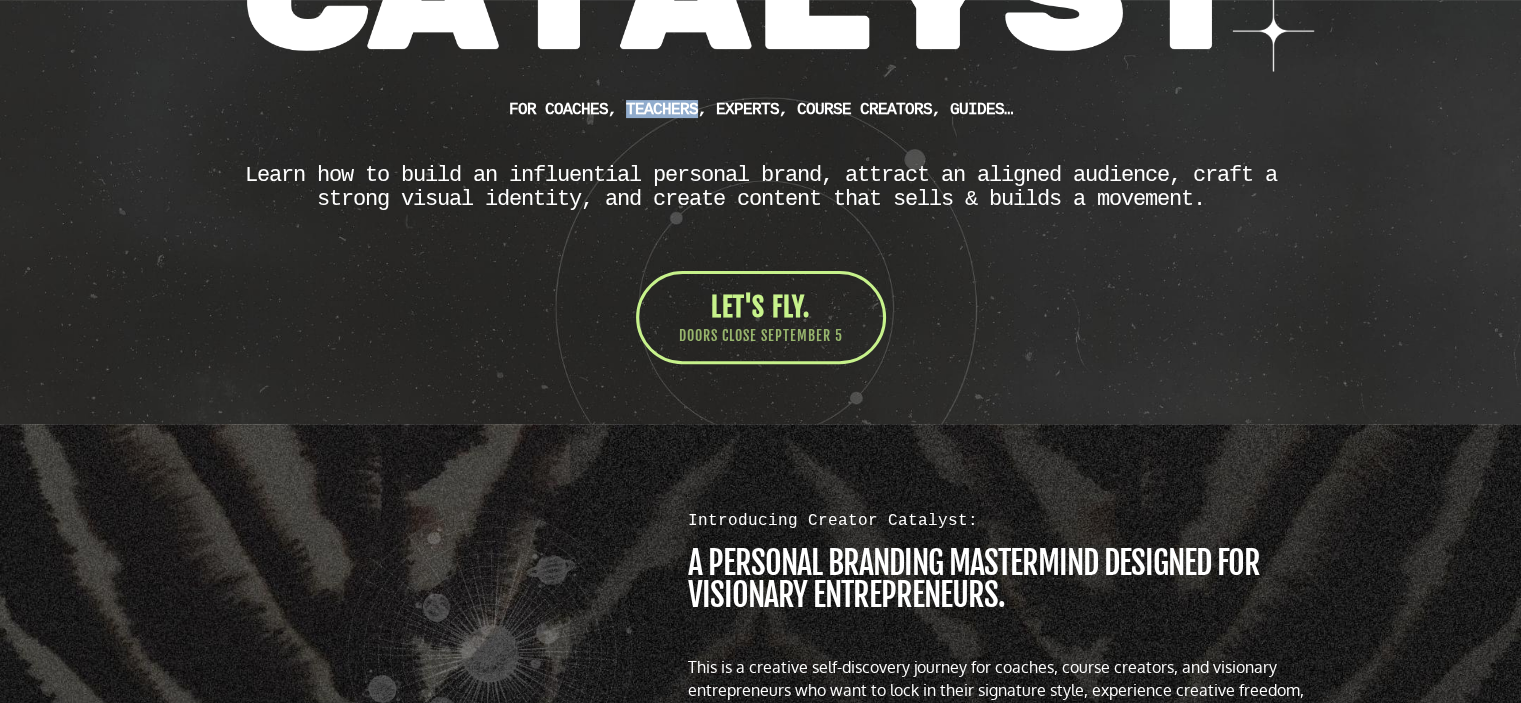 click on "FOR Coaches, teachers, experts, course creators, guides…" at bounding box center [761, 109] 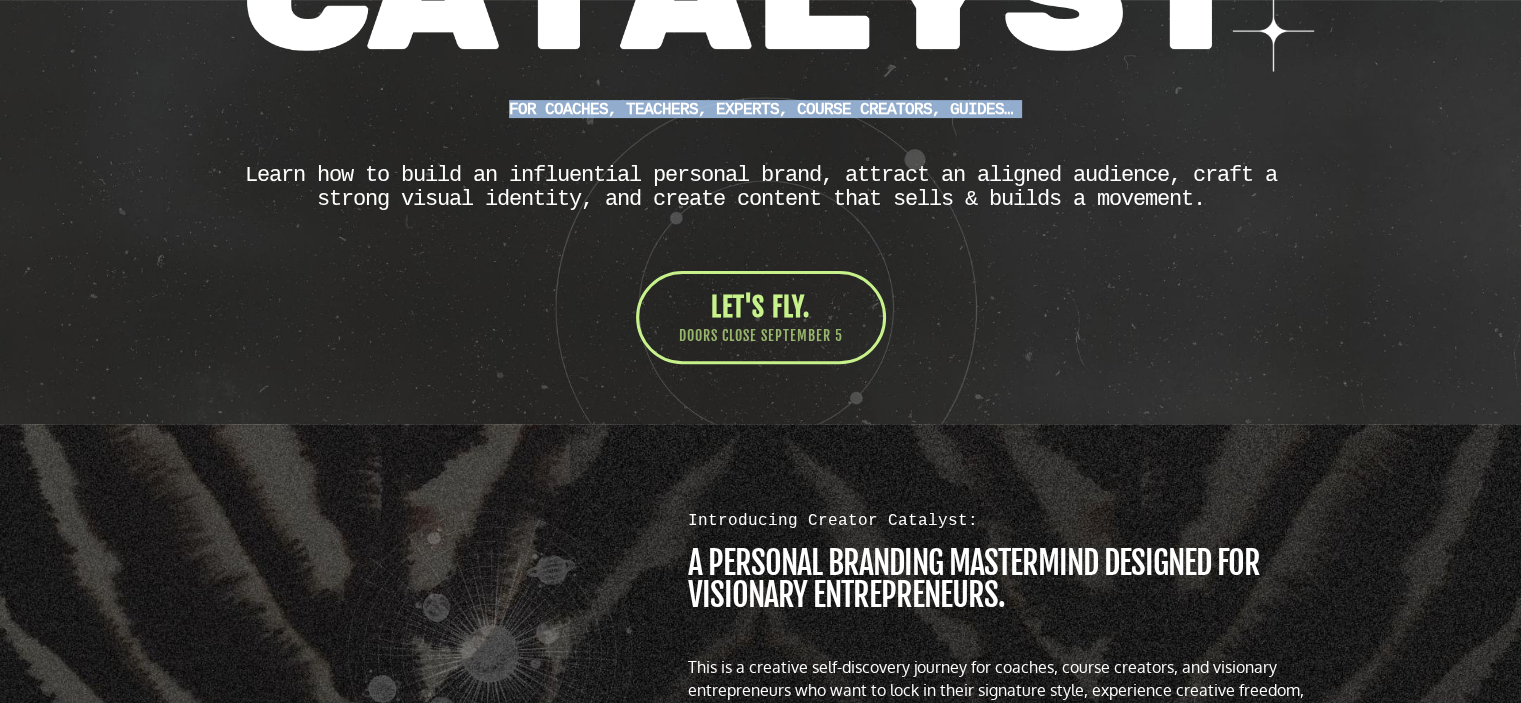 click on "FOR Coaches, teachers, experts, course creators, guides…" at bounding box center [761, 109] 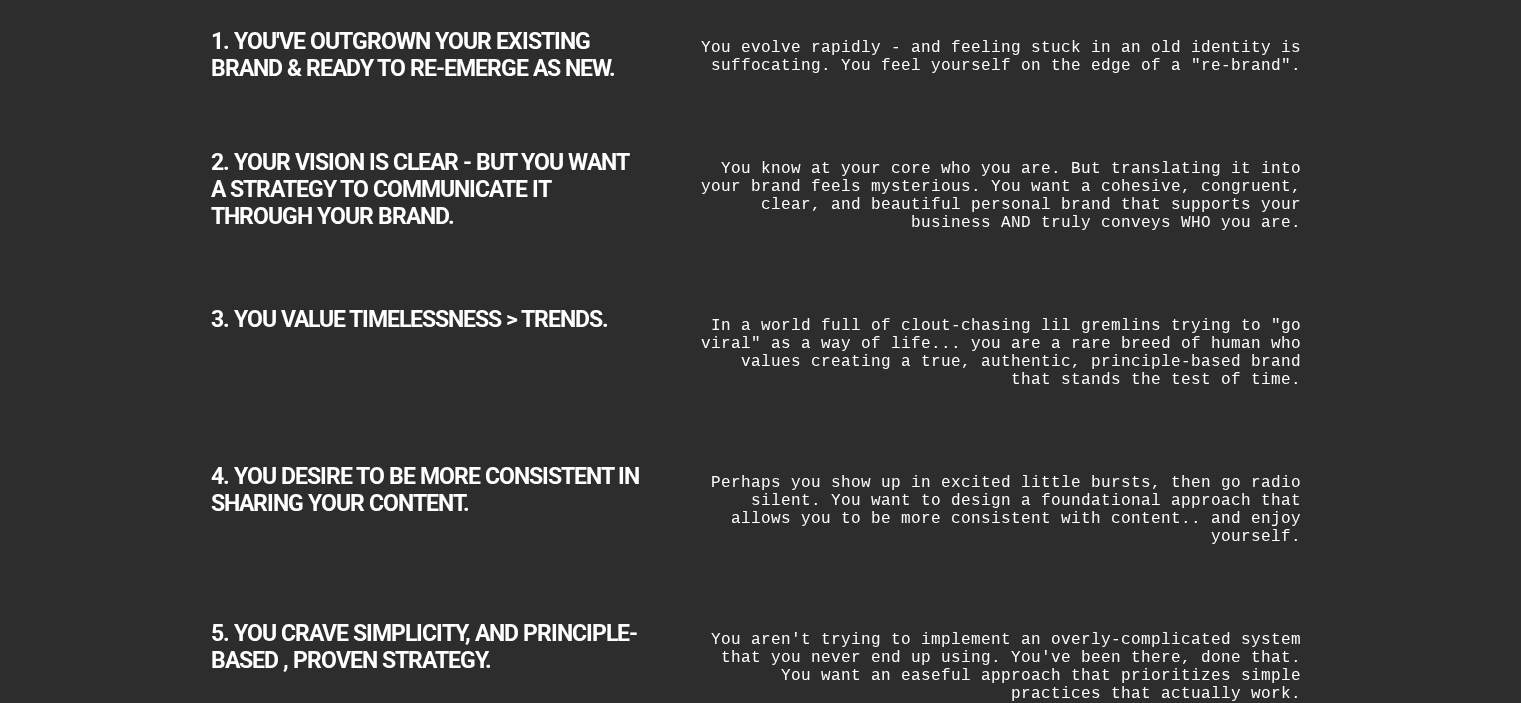 scroll, scrollTop: 2704, scrollLeft: 0, axis: vertical 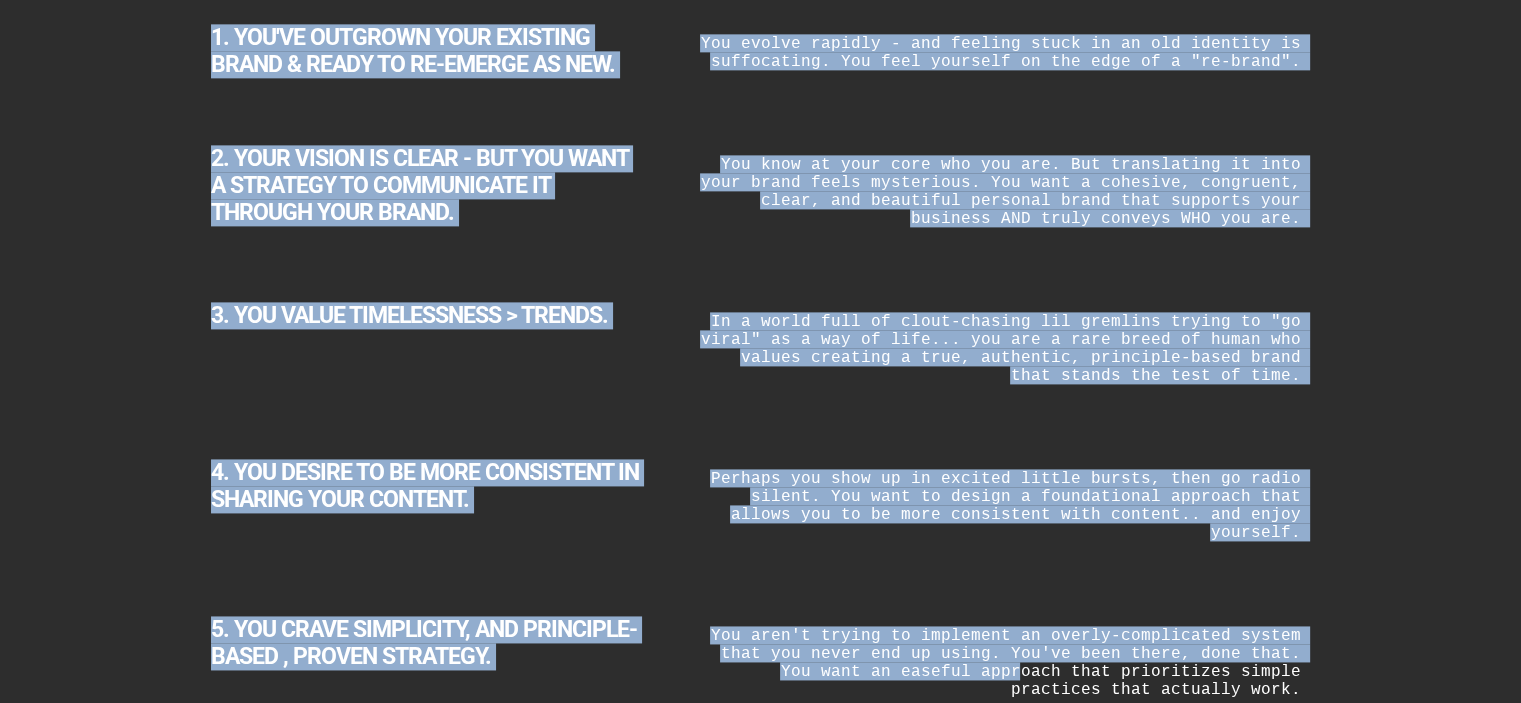 drag, startPoint x: 203, startPoint y: 46, endPoint x: 948, endPoint y: 664, distance: 967.96124 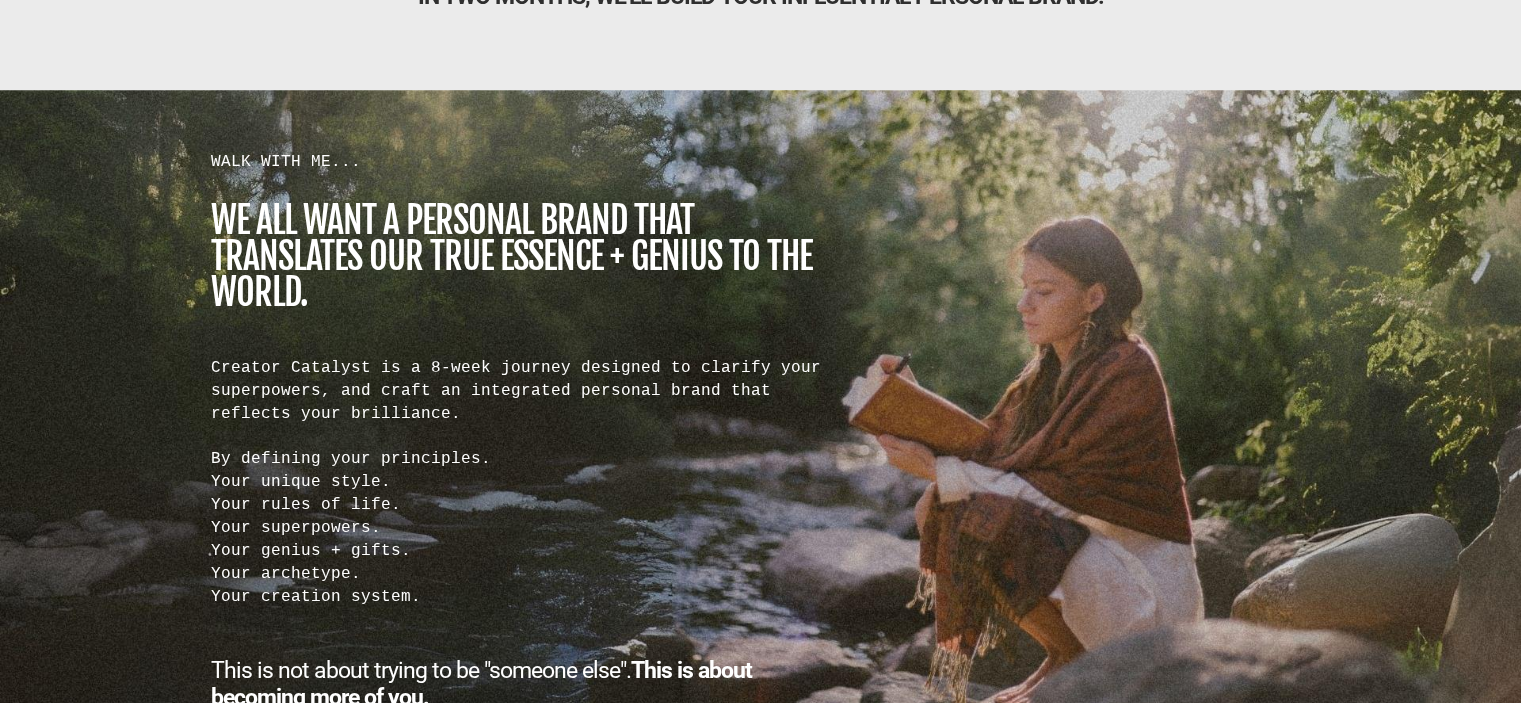 scroll, scrollTop: 0, scrollLeft: 0, axis: both 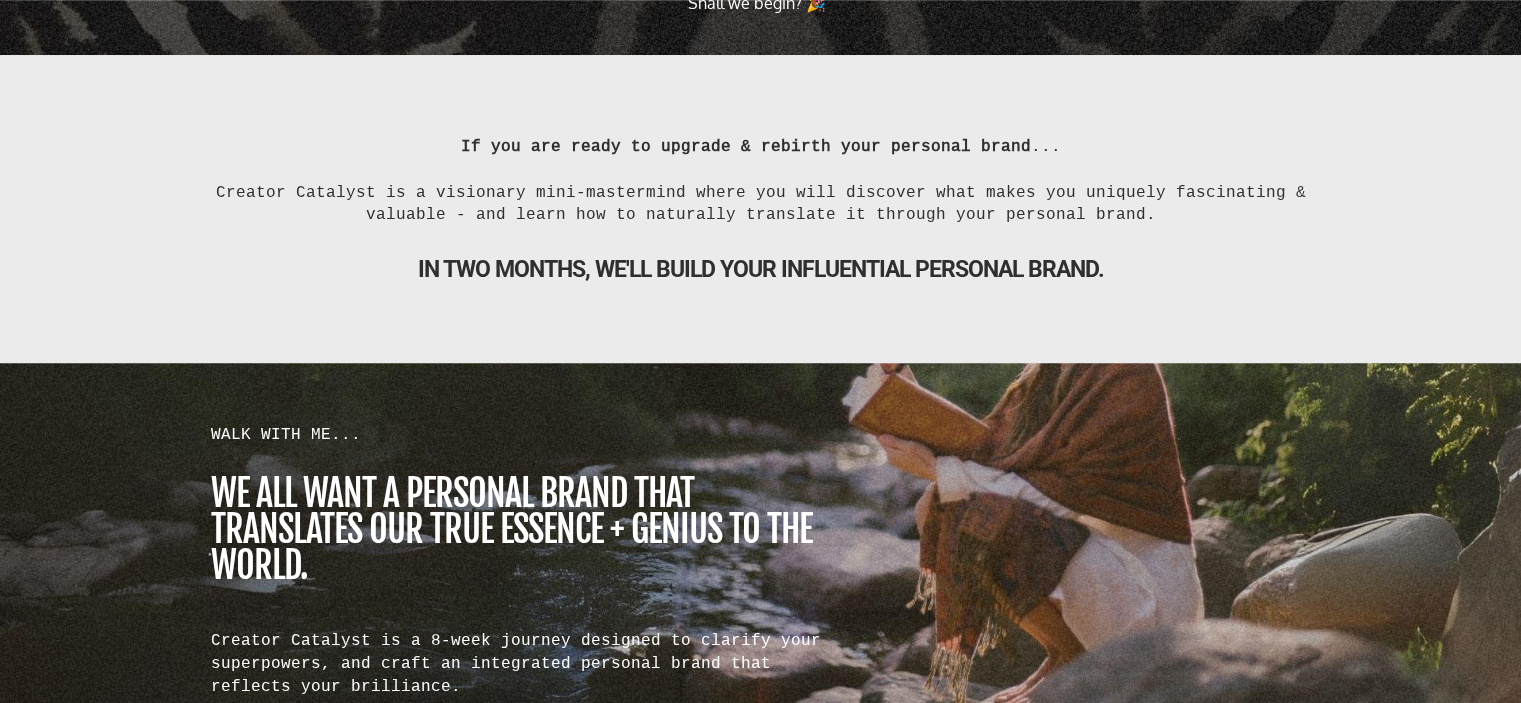 click on "Creator Catalyst is a visionary mini-mastermind where you will discover what makes you uniquely fascinating & valuable - and learn how to naturally translate it through your personal brand." at bounding box center [761, 204] 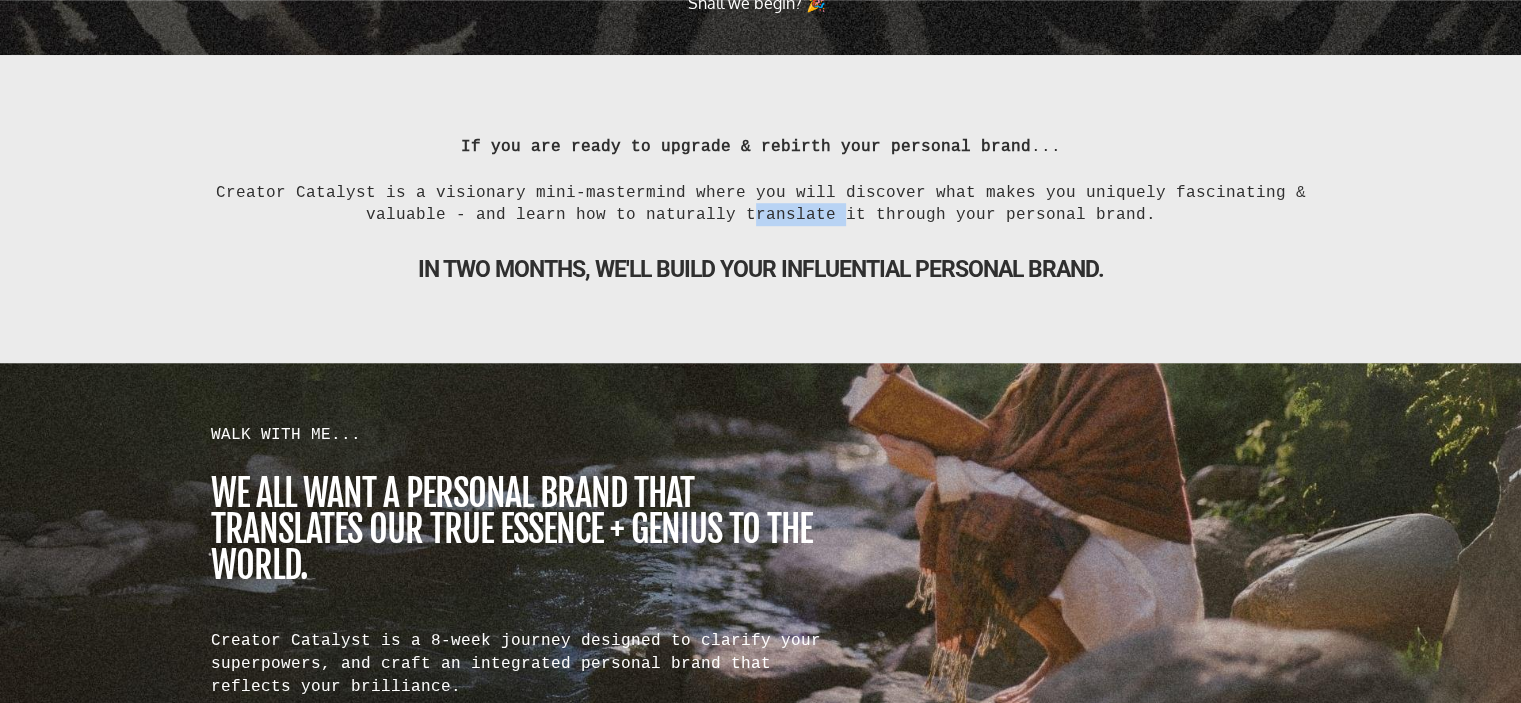 click on "Creator Catalyst is a visionary mini-mastermind where you will discover what makes you uniquely fascinating & valuable - and learn how to naturally translate it through your personal brand." at bounding box center (761, 204) 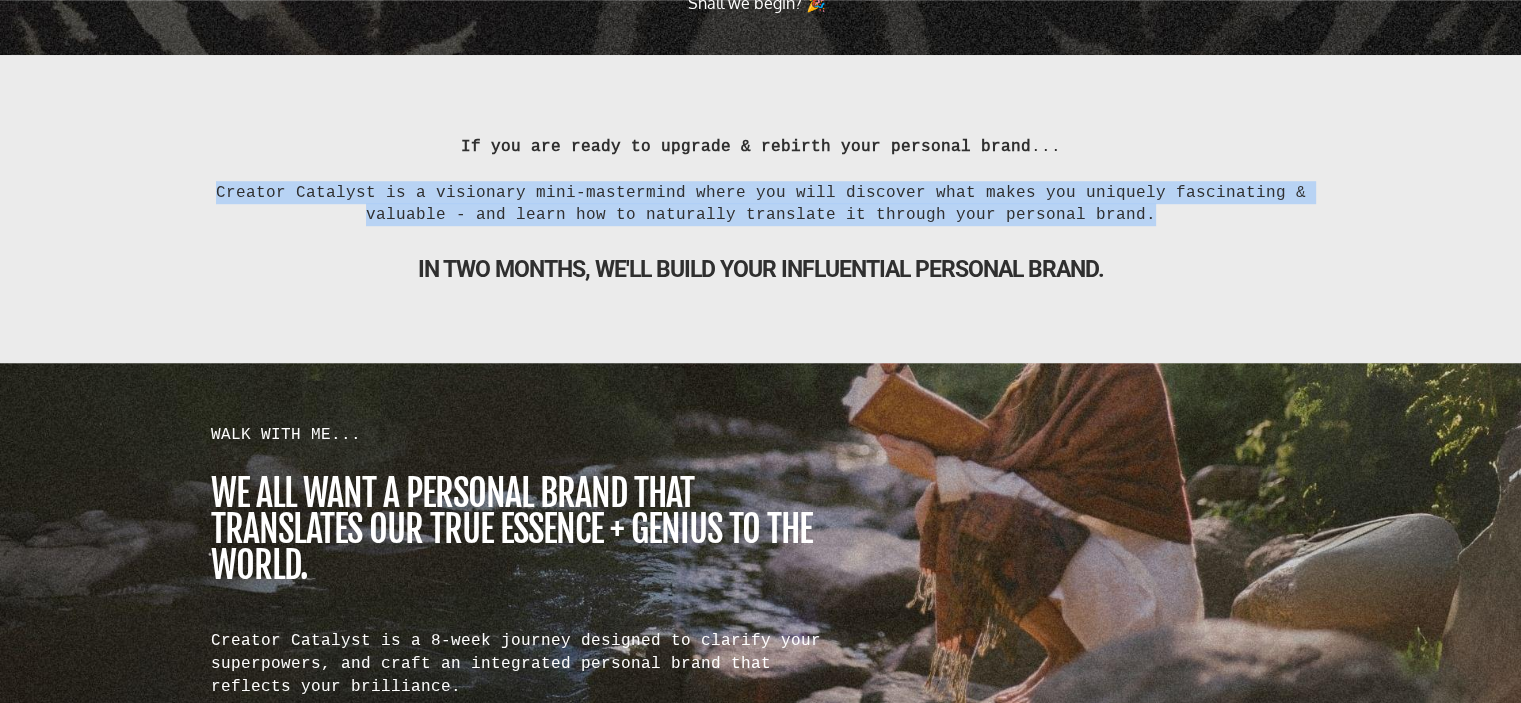 click on "Creator Catalyst is a visionary mini-mastermind where you will discover what makes you uniquely fascinating & valuable - and learn how to naturally translate it through your personal brand." at bounding box center (761, 204) 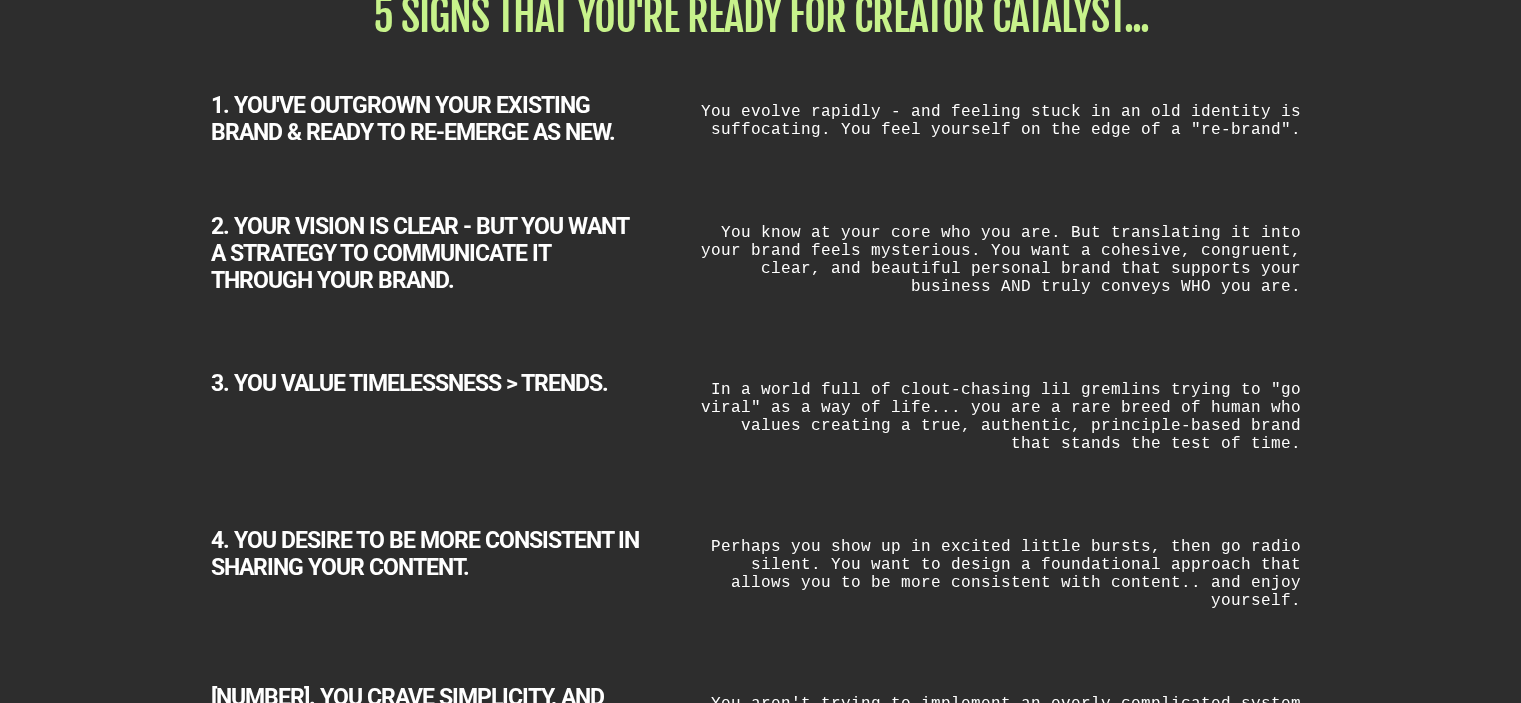 scroll, scrollTop: 2635, scrollLeft: 0, axis: vertical 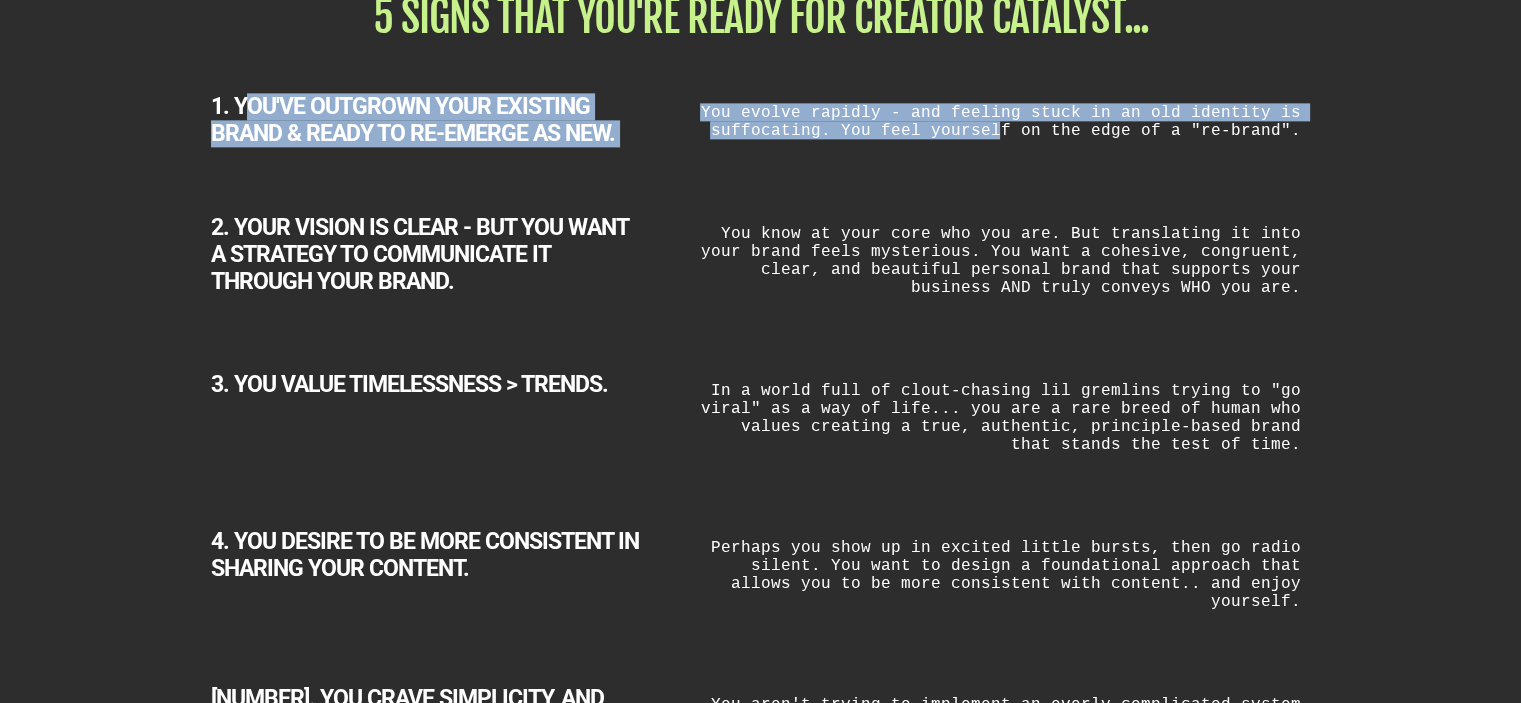 drag, startPoint x: 241, startPoint y: 119, endPoint x: 1014, endPoint y: 155, distance: 773.8378 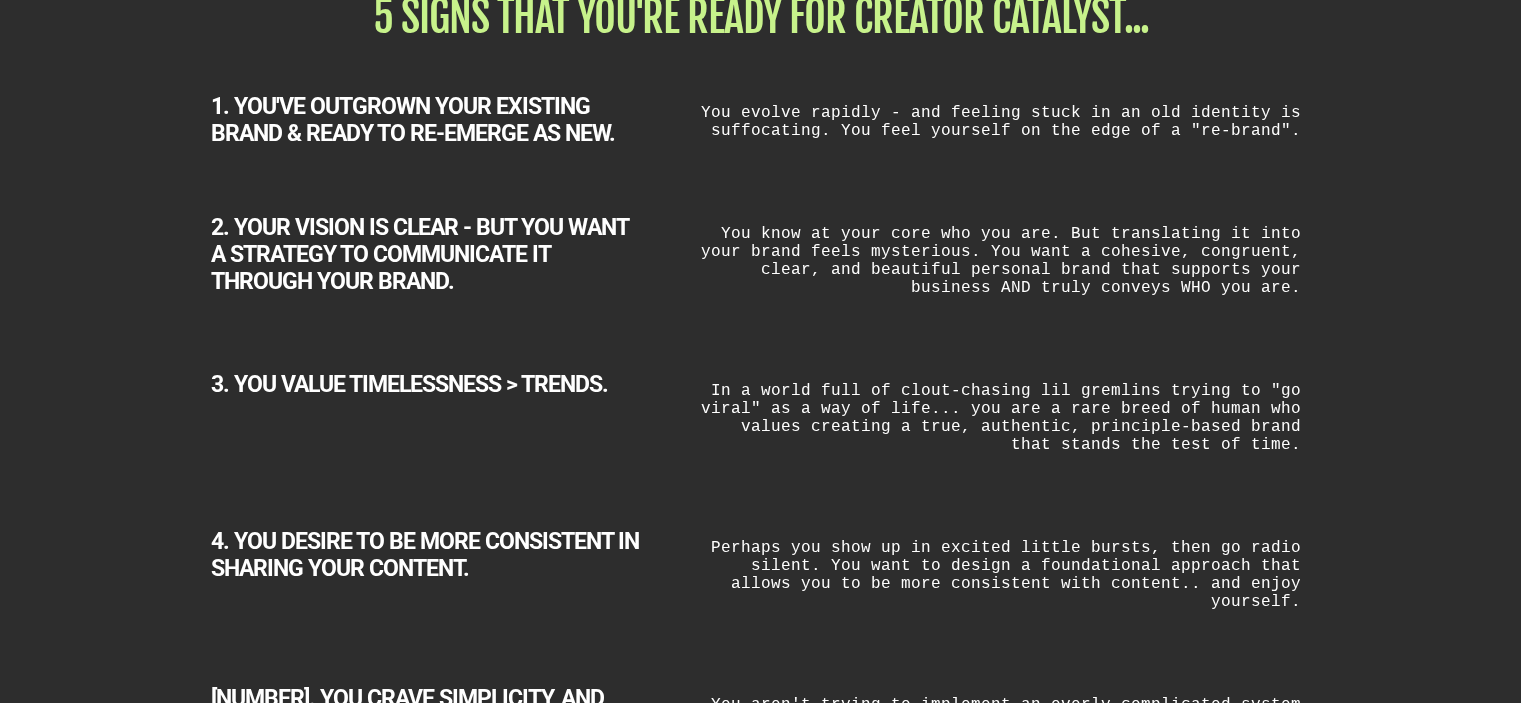 click on "You evolve rapidly - and feeling stuck in an old identity is suffocating. You feel yourself on the edge of a "re-brand"." at bounding box center [1000, 121] 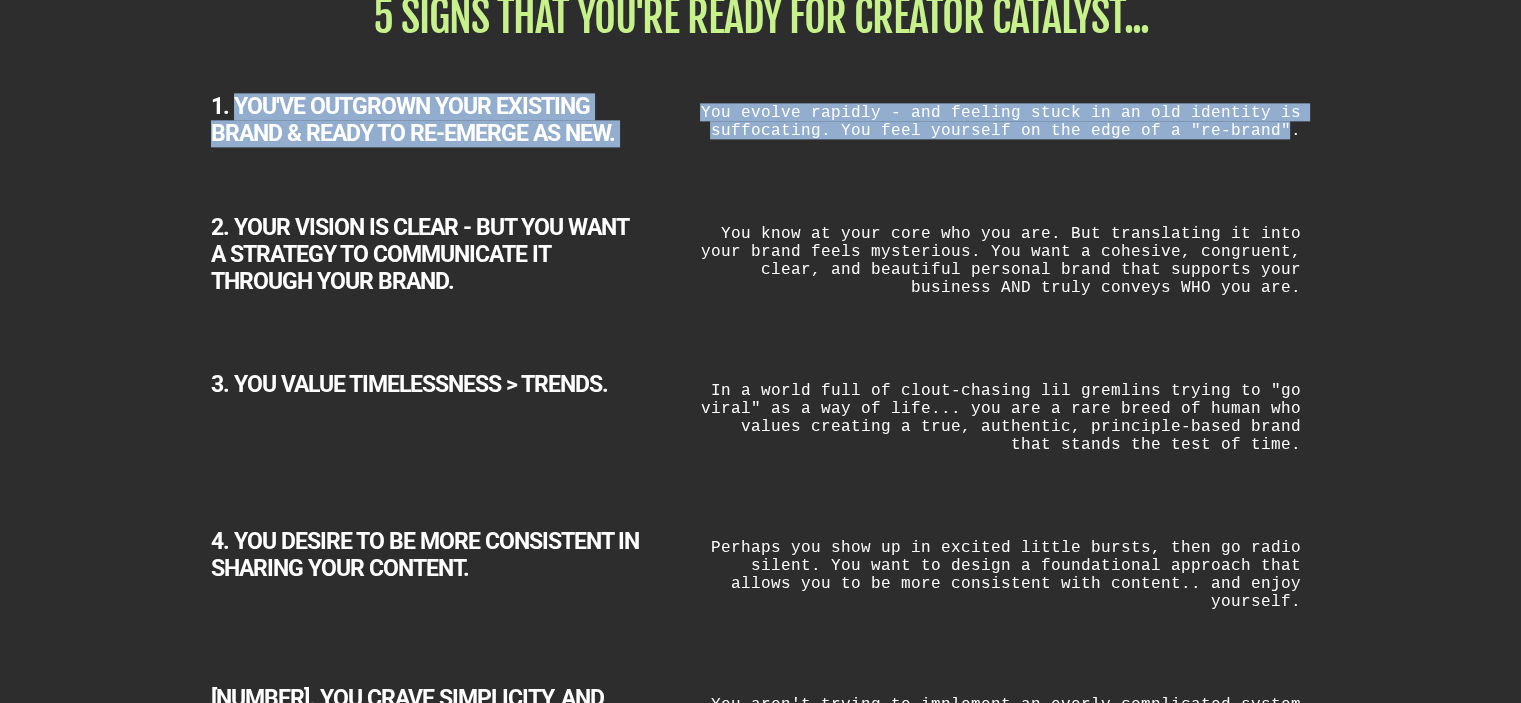 drag, startPoint x: 1288, startPoint y: 132, endPoint x: 236, endPoint y: 109, distance: 1052.2513 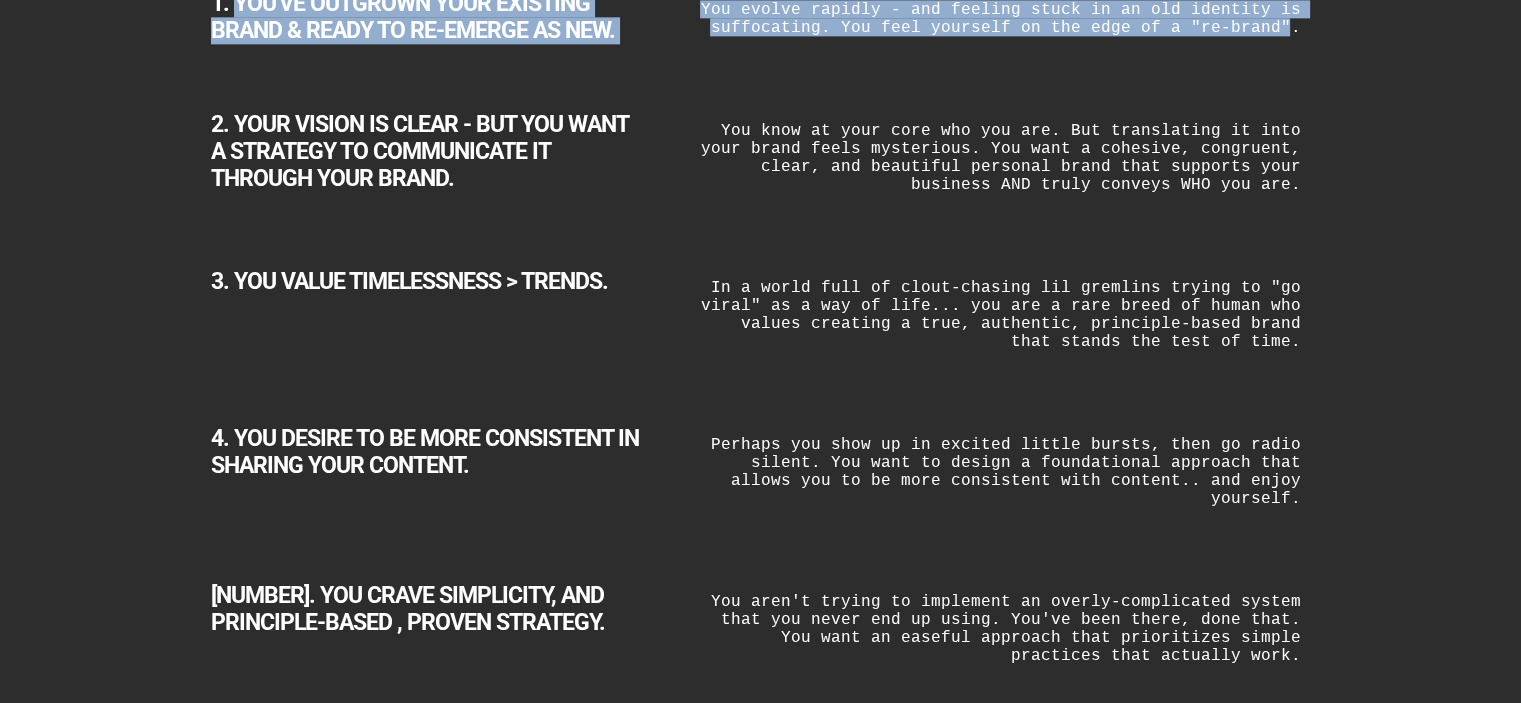 scroll, scrollTop: 2739, scrollLeft: 0, axis: vertical 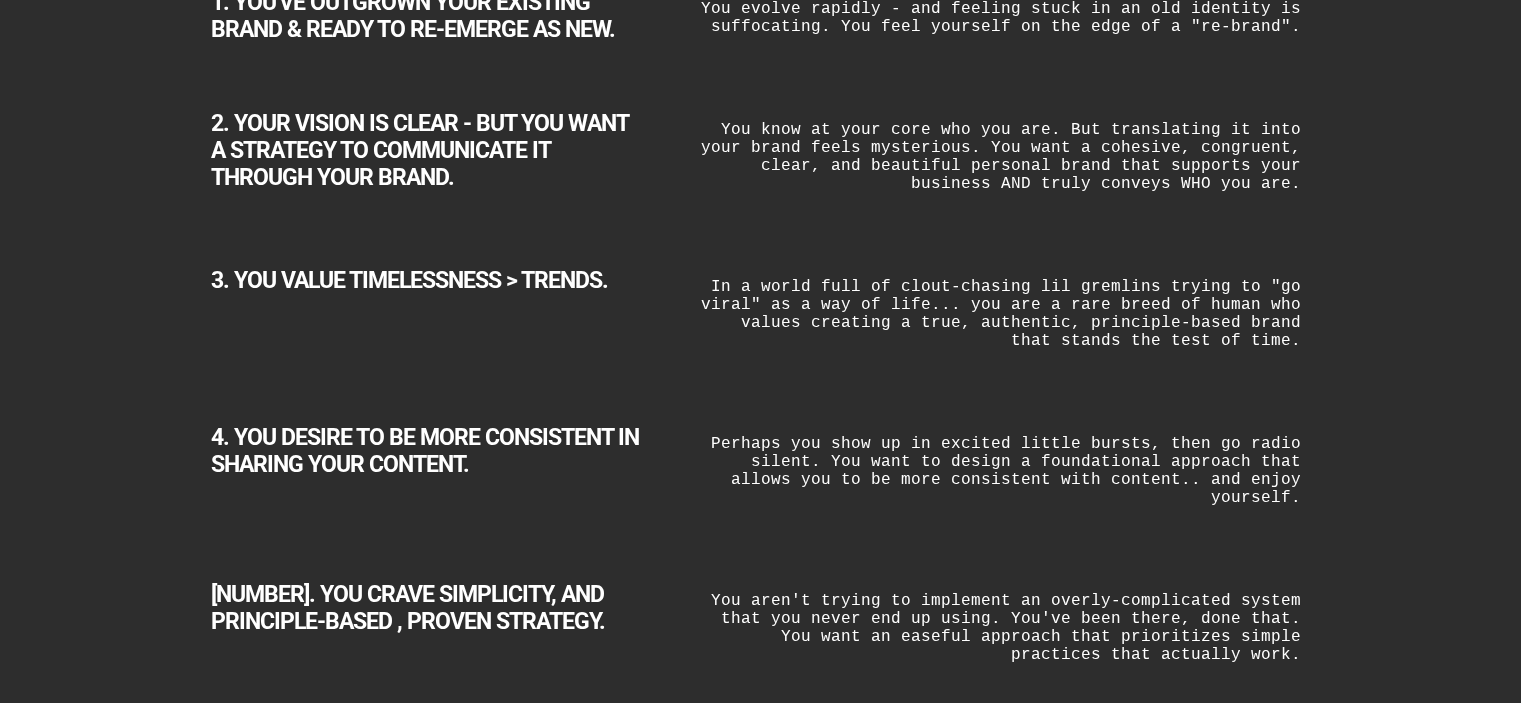 click on "In a world full of clout-chasing lil gremlins trying to "go viral" as a way of life... you are a rare breed of human who values creating a true, authentic, principle-based brand that stands the test of time." at bounding box center (1000, 313) 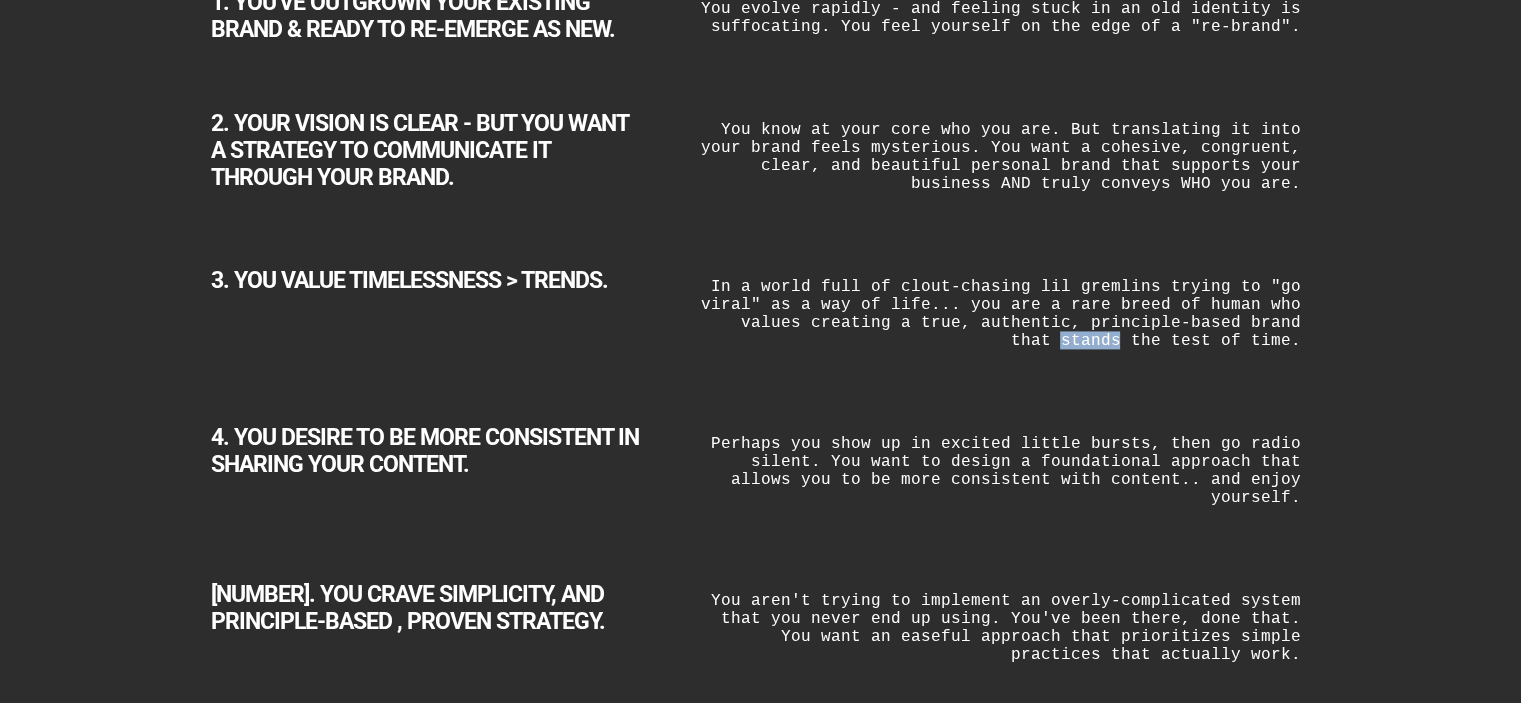 click on "In a world full of clout-chasing lil gremlins trying to "go viral" as a way of life... you are a rare breed of human who values creating a true, authentic, principle-based brand that stands the test of time." at bounding box center (1000, 313) 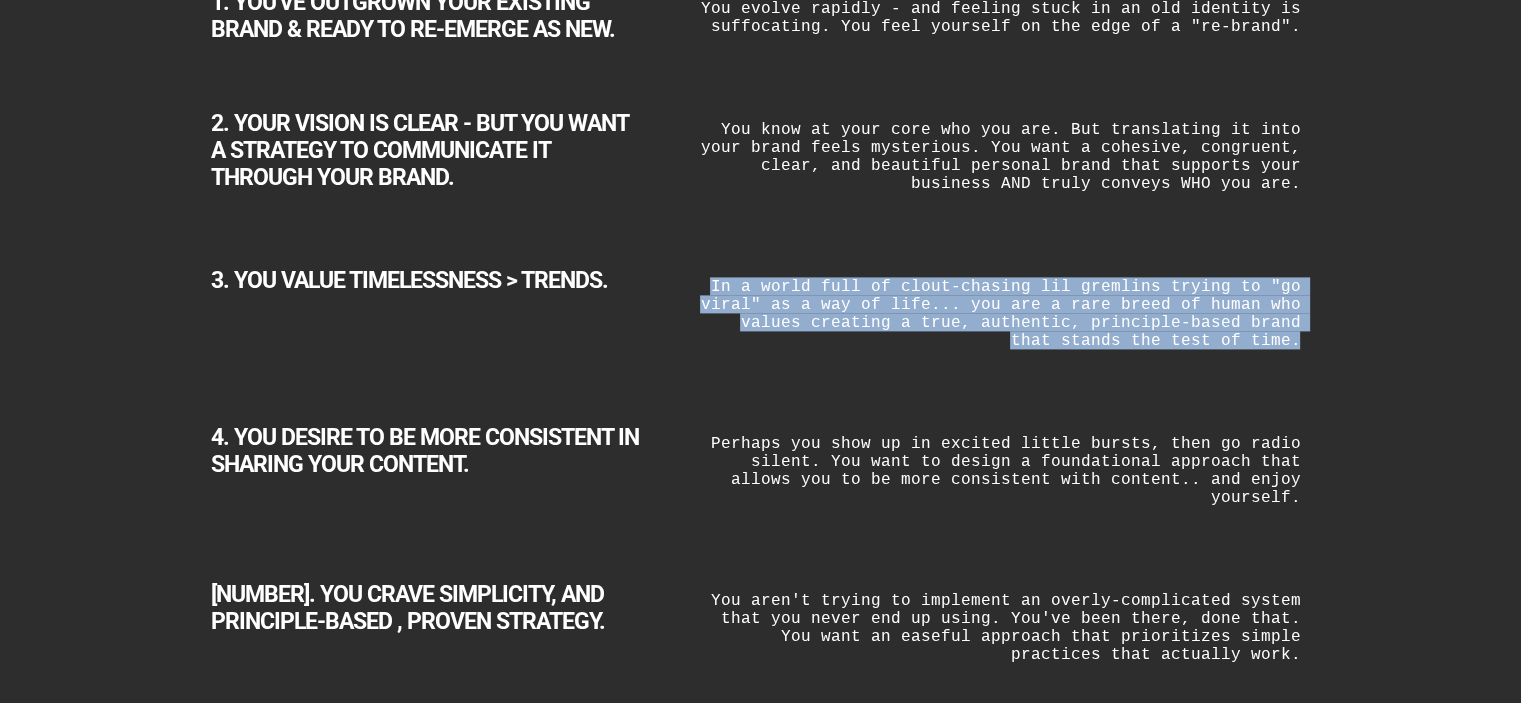 click on "In a world full of clout-chasing lil gremlins trying to "go viral" as a way of life... you are a rare breed of human who values creating a true, authentic, principle-based brand that stands the test of time." at bounding box center (1000, 313) 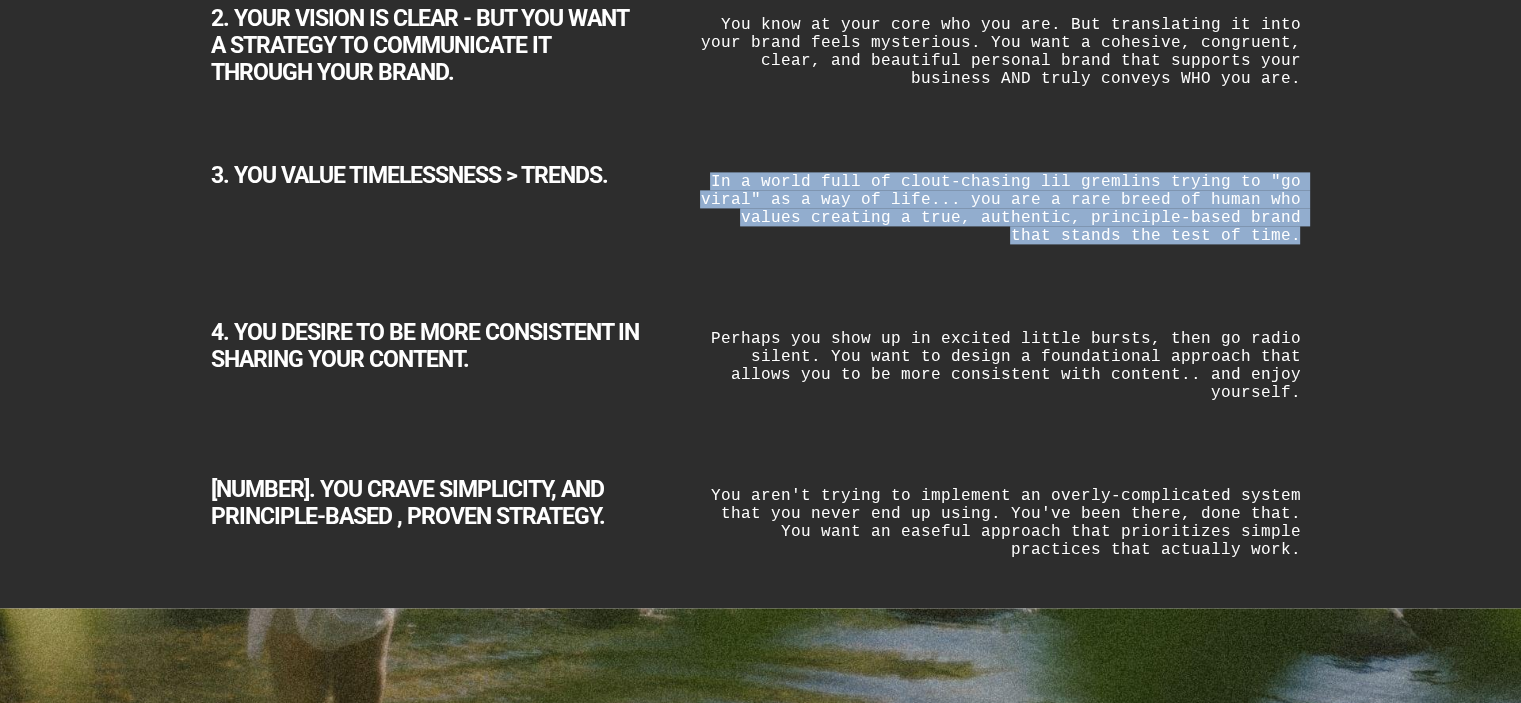 scroll, scrollTop: 2843, scrollLeft: 0, axis: vertical 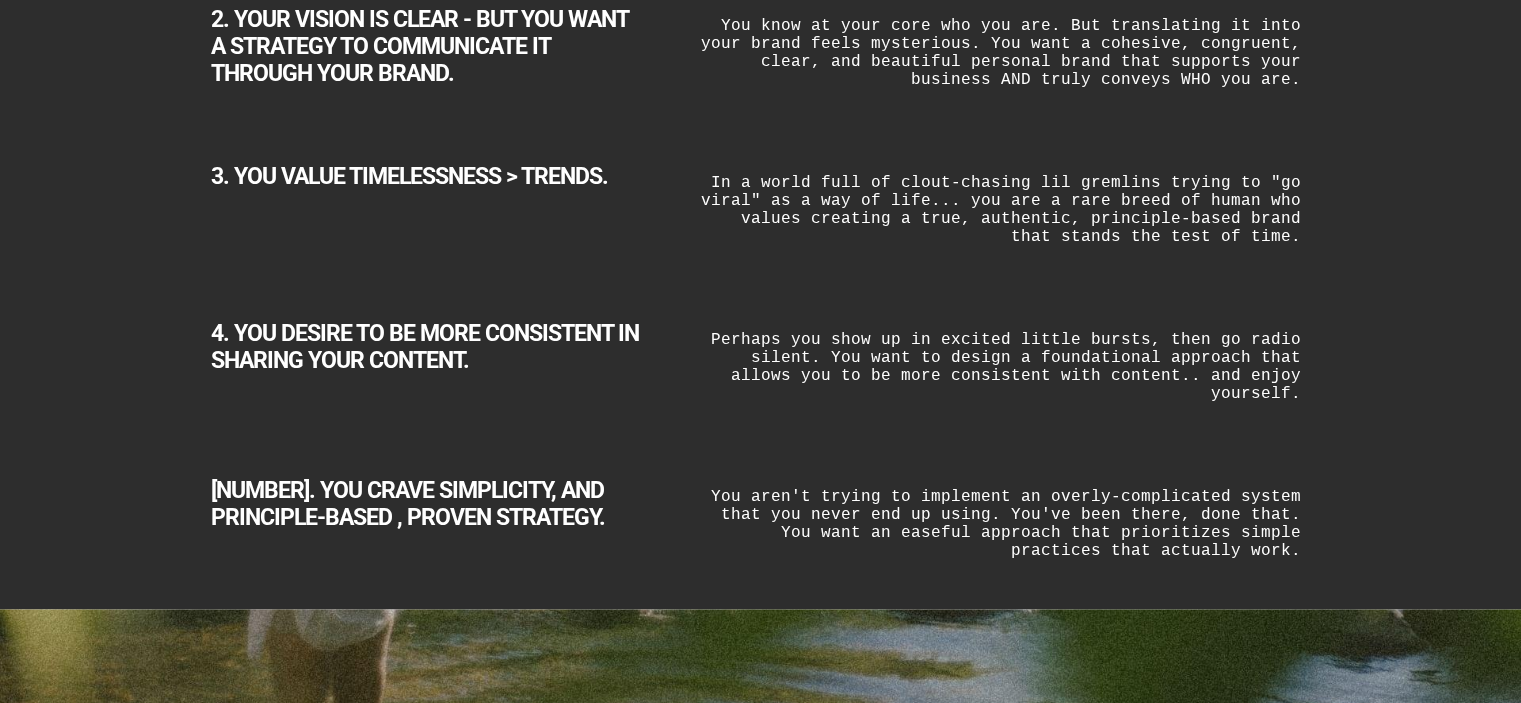 click on "Perhaps you show up in excited little bursts, then go radio silent. You want to design a foundational approach that allows you to be more consistent with content.. and enjoy yourself." at bounding box center (1000, 366) 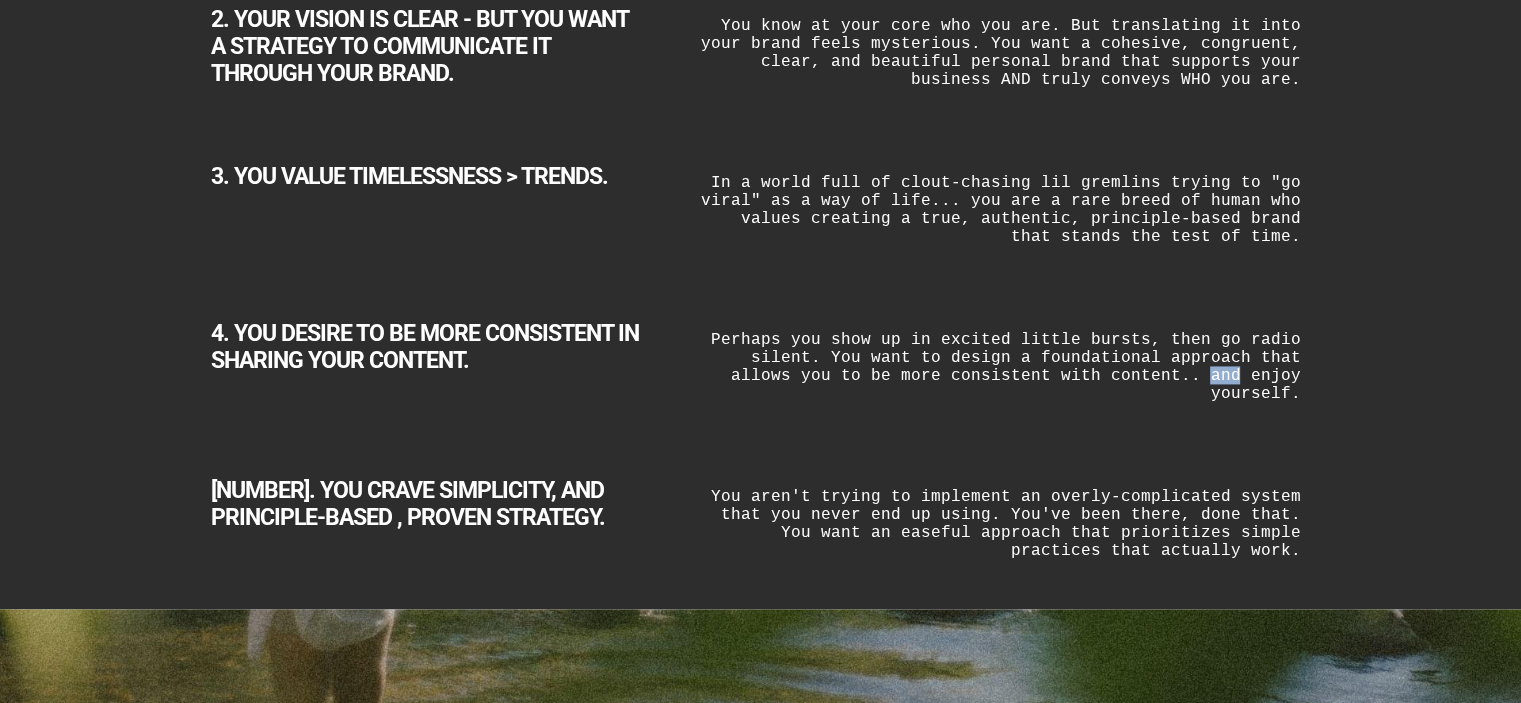 click on "Perhaps you show up in excited little bursts, then go radio silent. You want to design a foundational approach that allows you to be more consistent with content.. and enjoy yourself." at bounding box center [1000, 366] 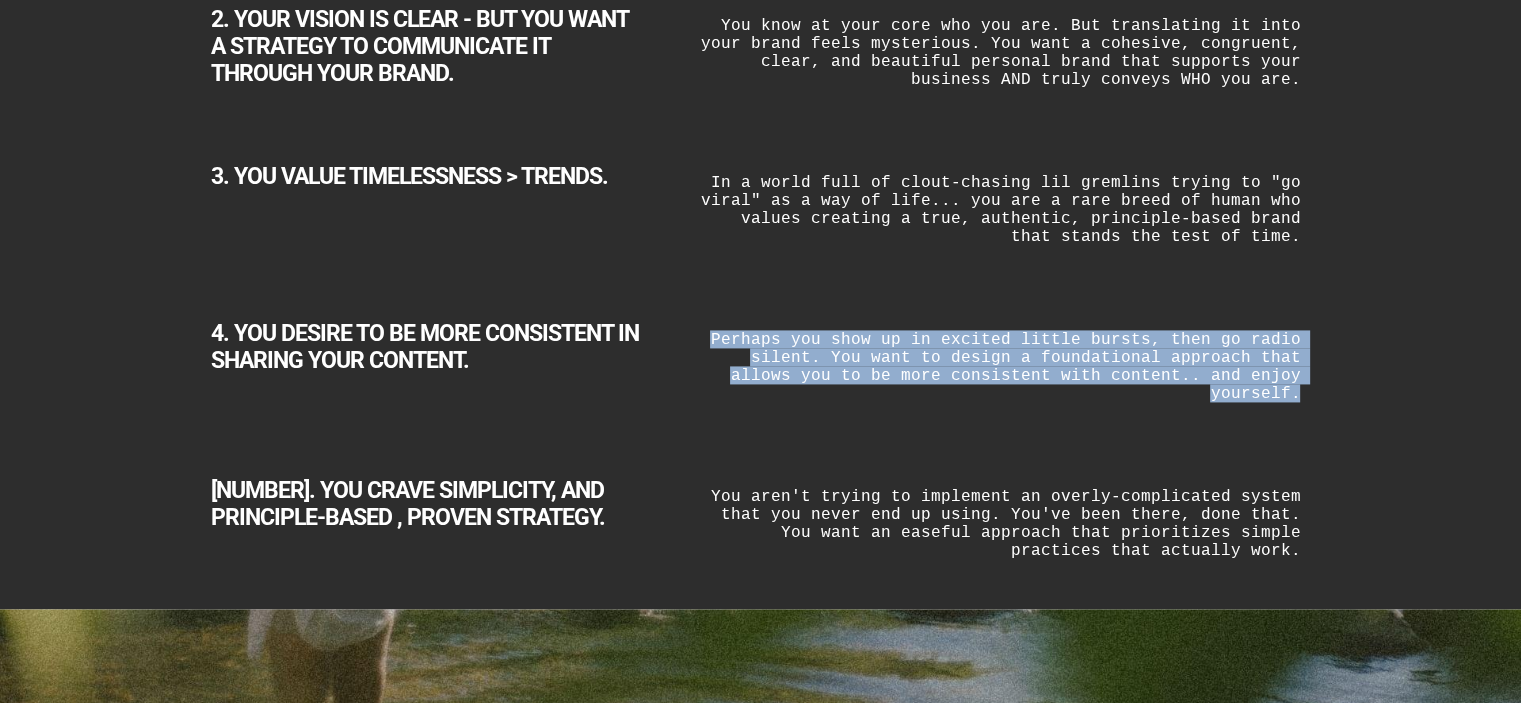 click on "Perhaps you show up in excited little bursts, then go radio silent. You want to design a foundational approach that allows you to be more consistent with content.. and enjoy yourself." at bounding box center [1000, 366] 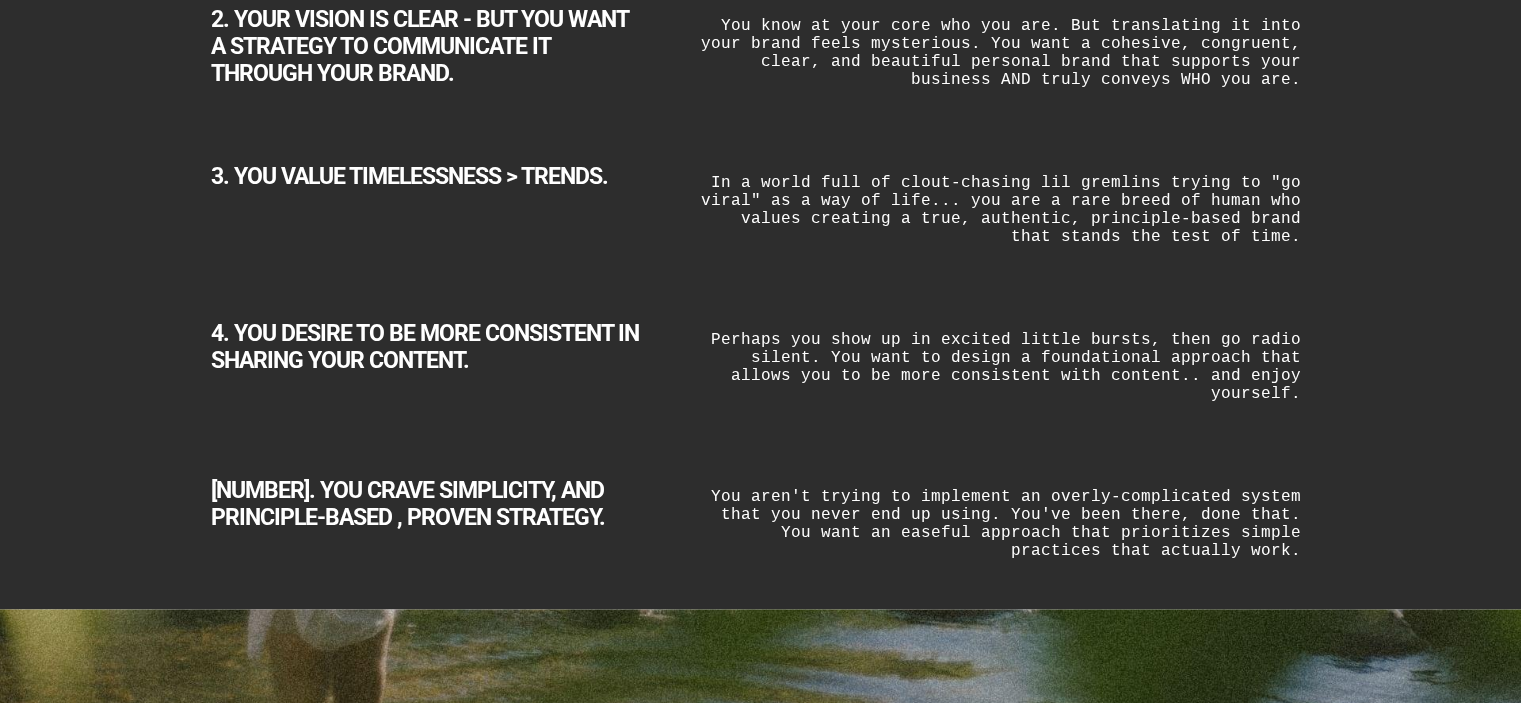 click on "You aren't trying to implement an overly-complicated system that you never end up using. You've been there, done that. You want an easeful approach that prioritizes simple practices that actually work." at bounding box center (1000, 523) 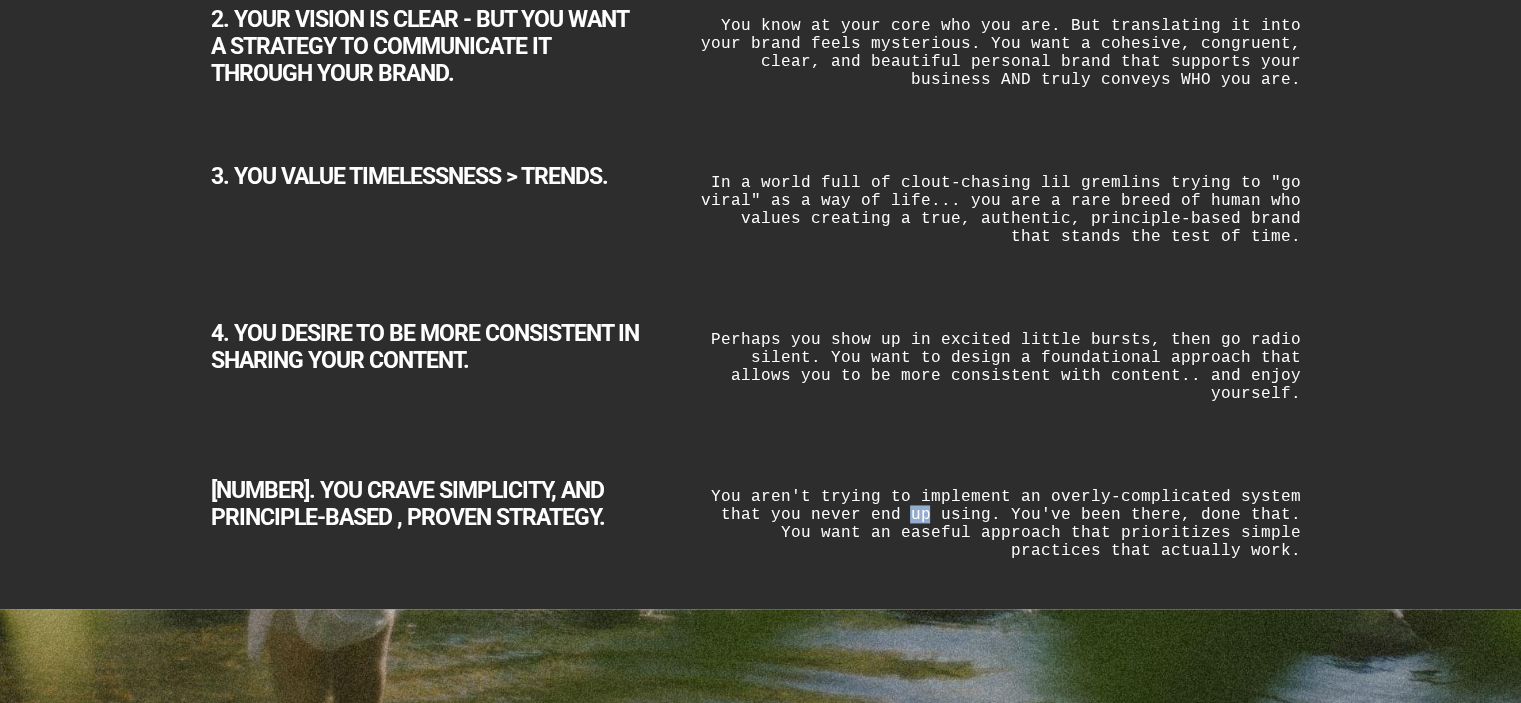 click on "You aren't trying to implement an overly-complicated system that you never end up using. You've been there, done that. You want an easeful approach that prioritizes simple practices that actually work." at bounding box center [1000, 523] 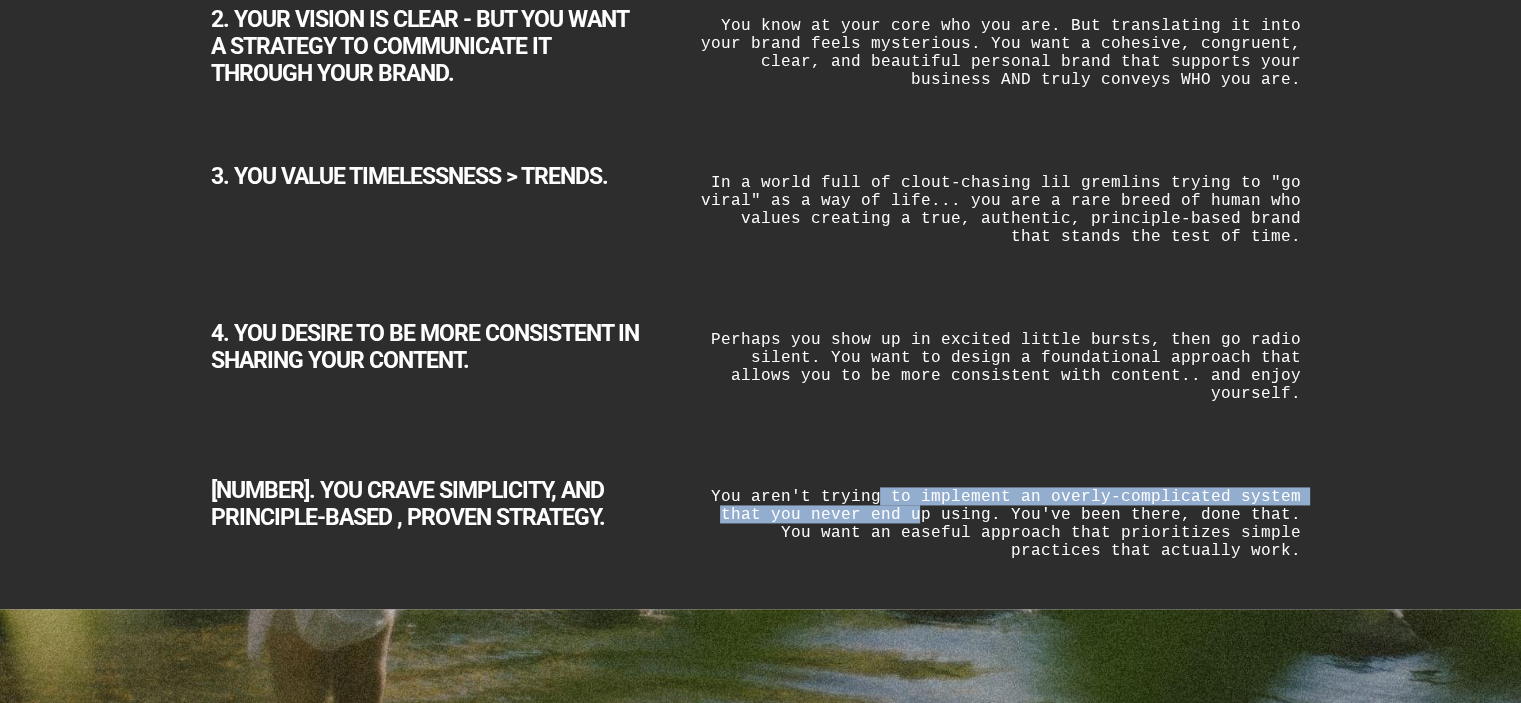 click on "You aren't trying to implement an overly-complicated system that you never end up using. You've been there, done that. You want an easeful approach that prioritizes simple practices that actually work." at bounding box center (1000, 523) 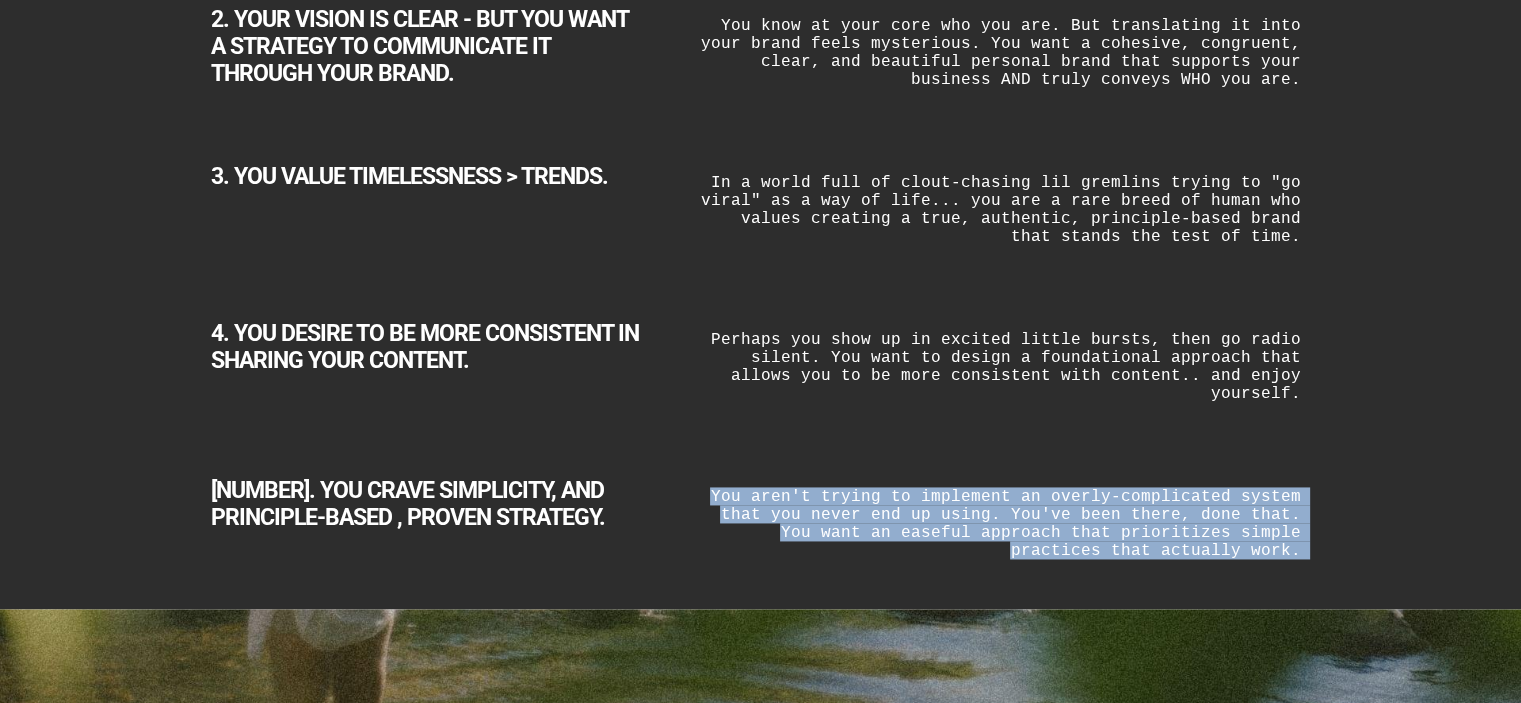 click on "You aren't trying to implement an overly-complicated system that you never end up using. You've been there, done that. You want an easeful approach that prioritizes simple practices that actually work." at bounding box center [1000, 523] 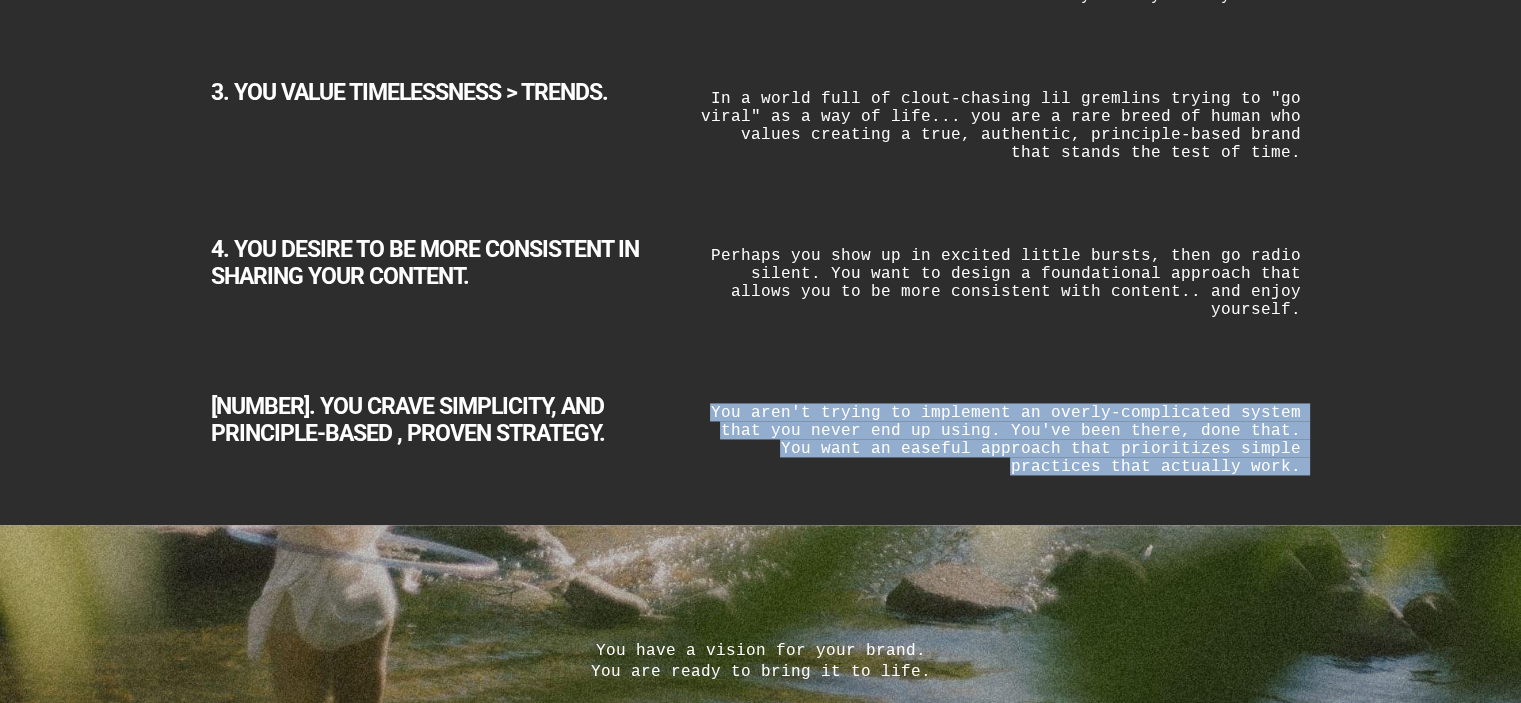 scroll, scrollTop: 2928, scrollLeft: 0, axis: vertical 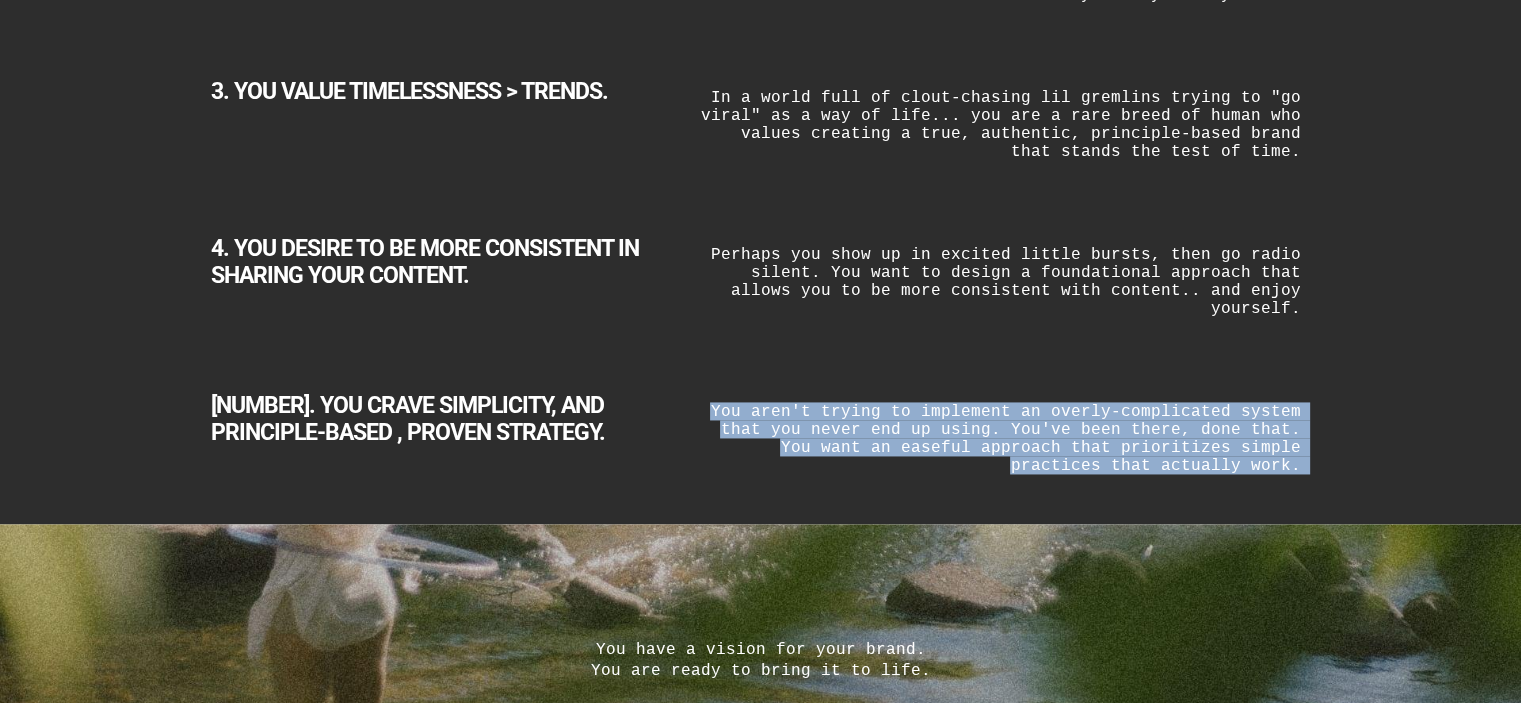 click on "You aren't trying to implement an overly-complicated system that you never end up using. You've been there, done that. You want an easeful approach that prioritizes simple practices that actually work." at bounding box center (1000, 438) 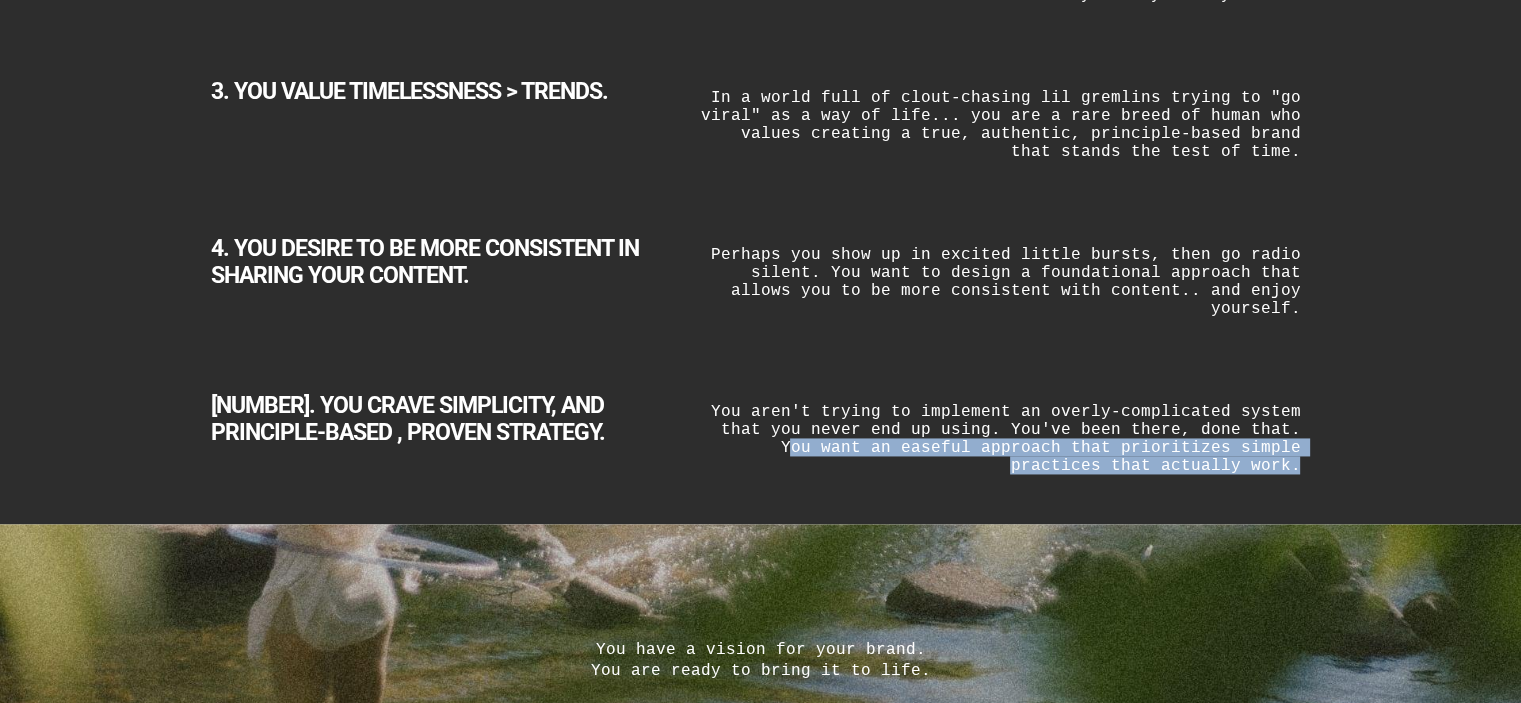 drag, startPoint x: 1278, startPoint y: 419, endPoint x: 1323, endPoint y: 460, distance: 60.876926 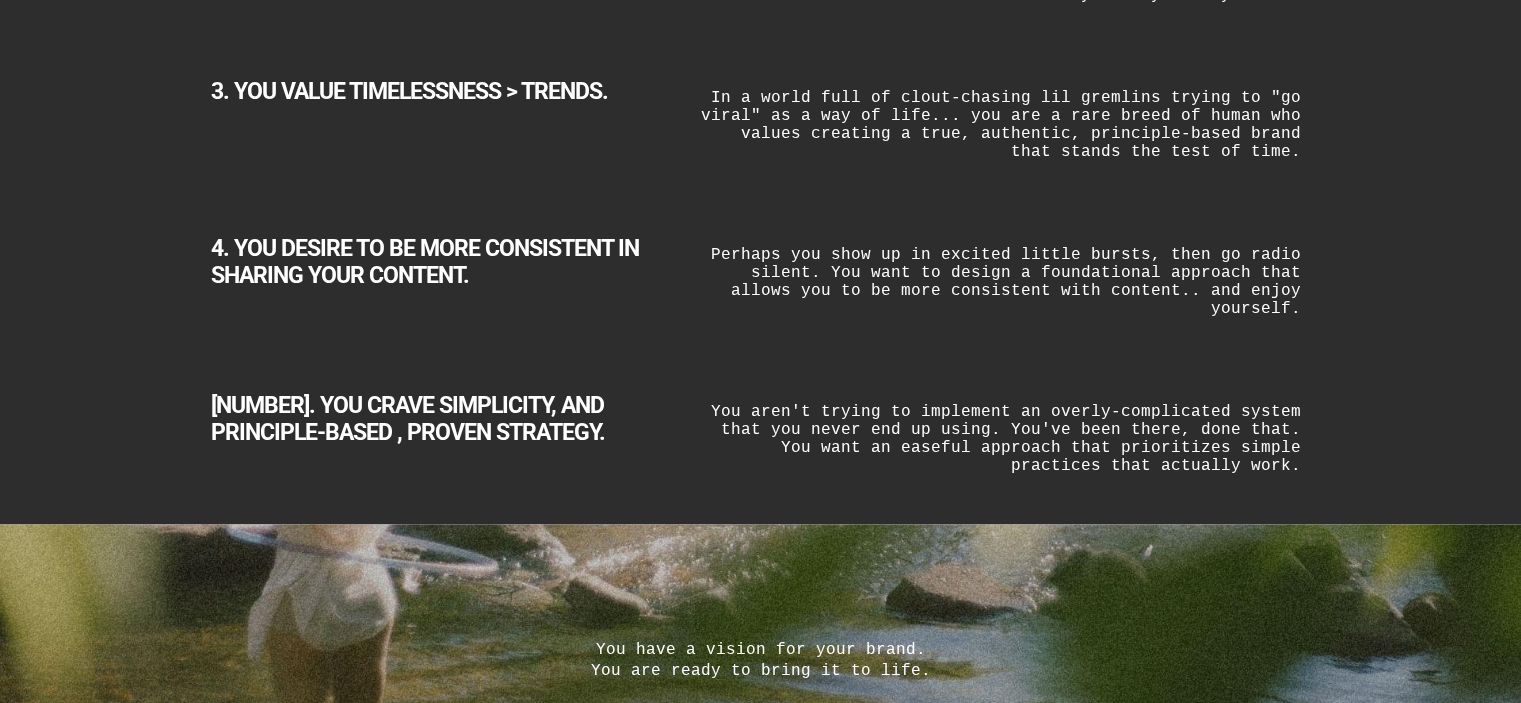click on "4. YOU DESIRE TO BE MORE CONSISTENT IN SHARING YOUR CONTENT.
Perhaps you show up in excited little bursts, then go radio silent. You want to design a foundational approach that allows you to be more consistent with content.. and enjoy yourself." at bounding box center (761, 268) 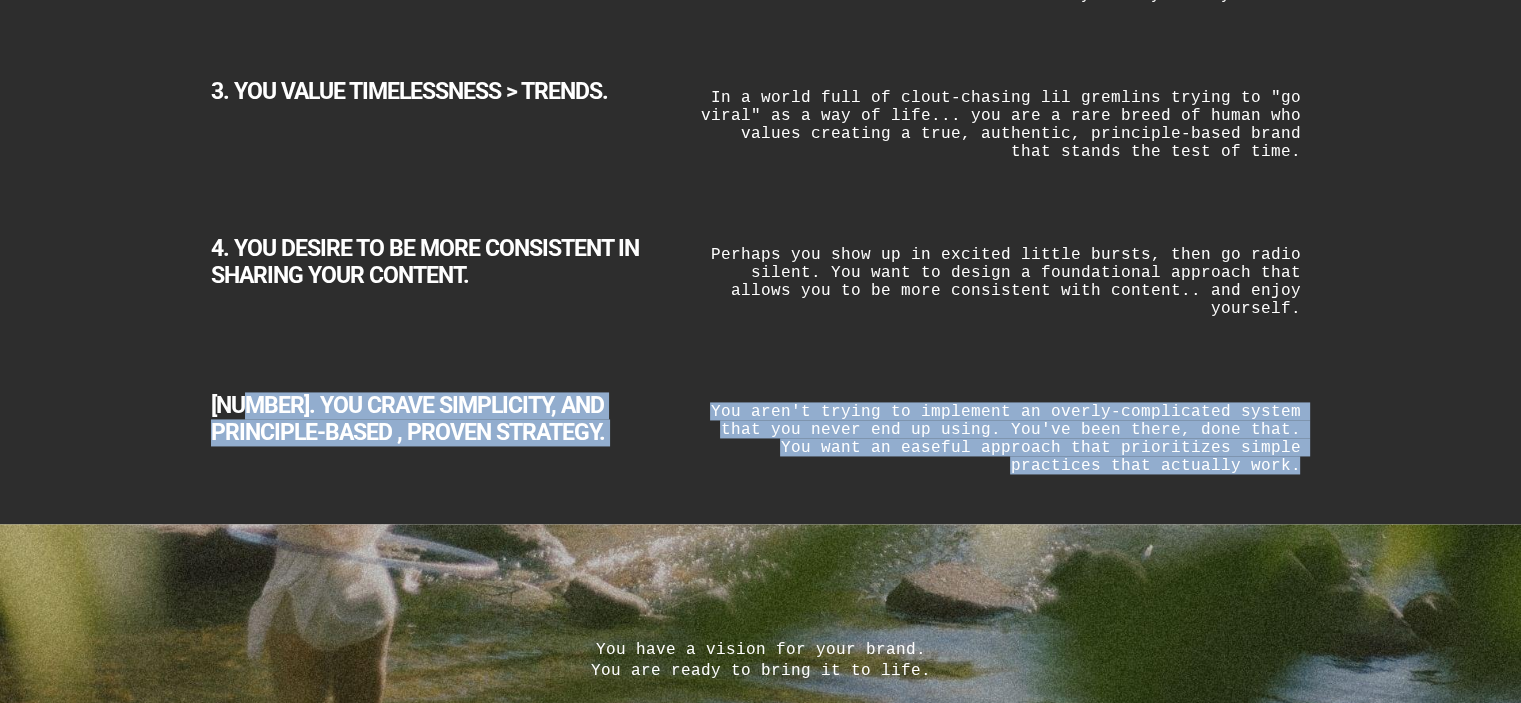 drag, startPoint x: 232, startPoint y: 391, endPoint x: 1355, endPoint y: 456, distance: 1124.8795 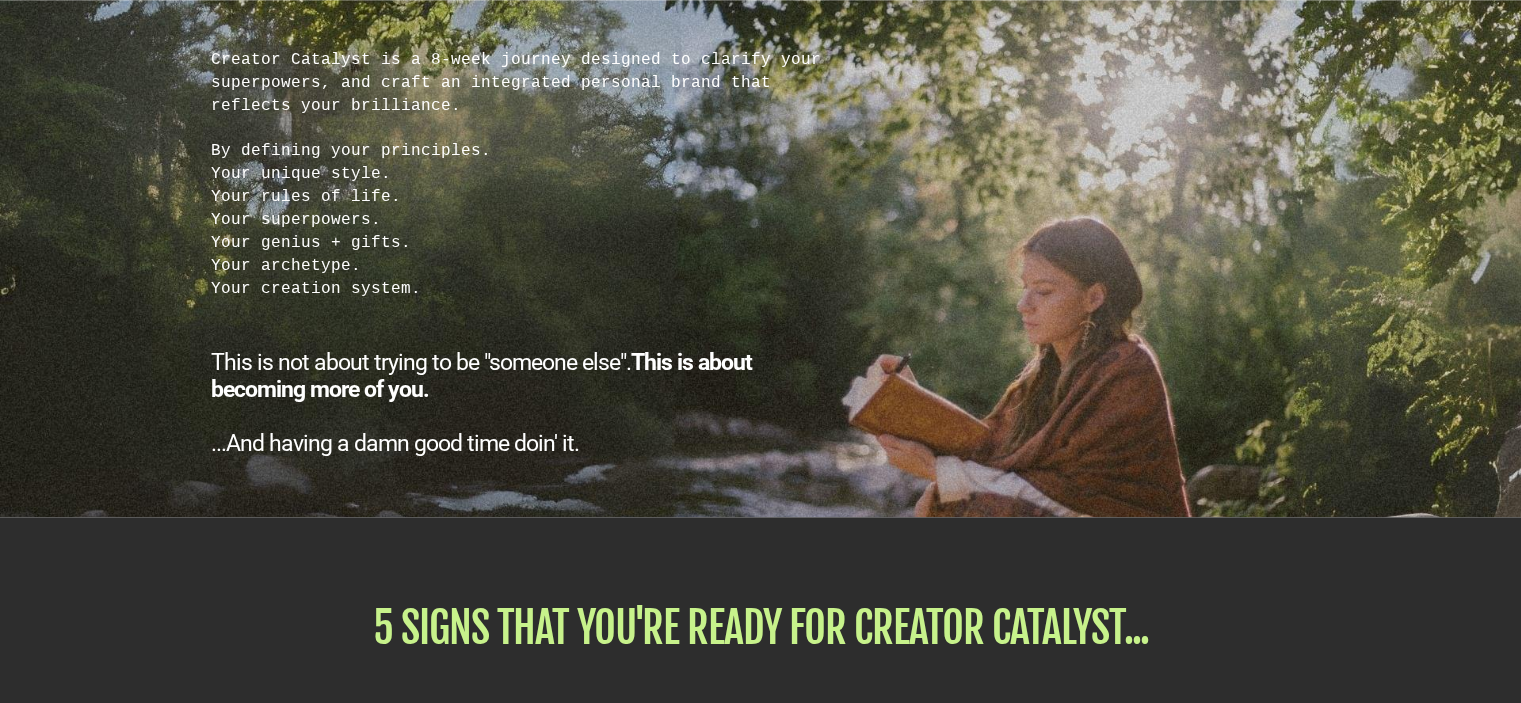 scroll, scrollTop: 1790, scrollLeft: 0, axis: vertical 